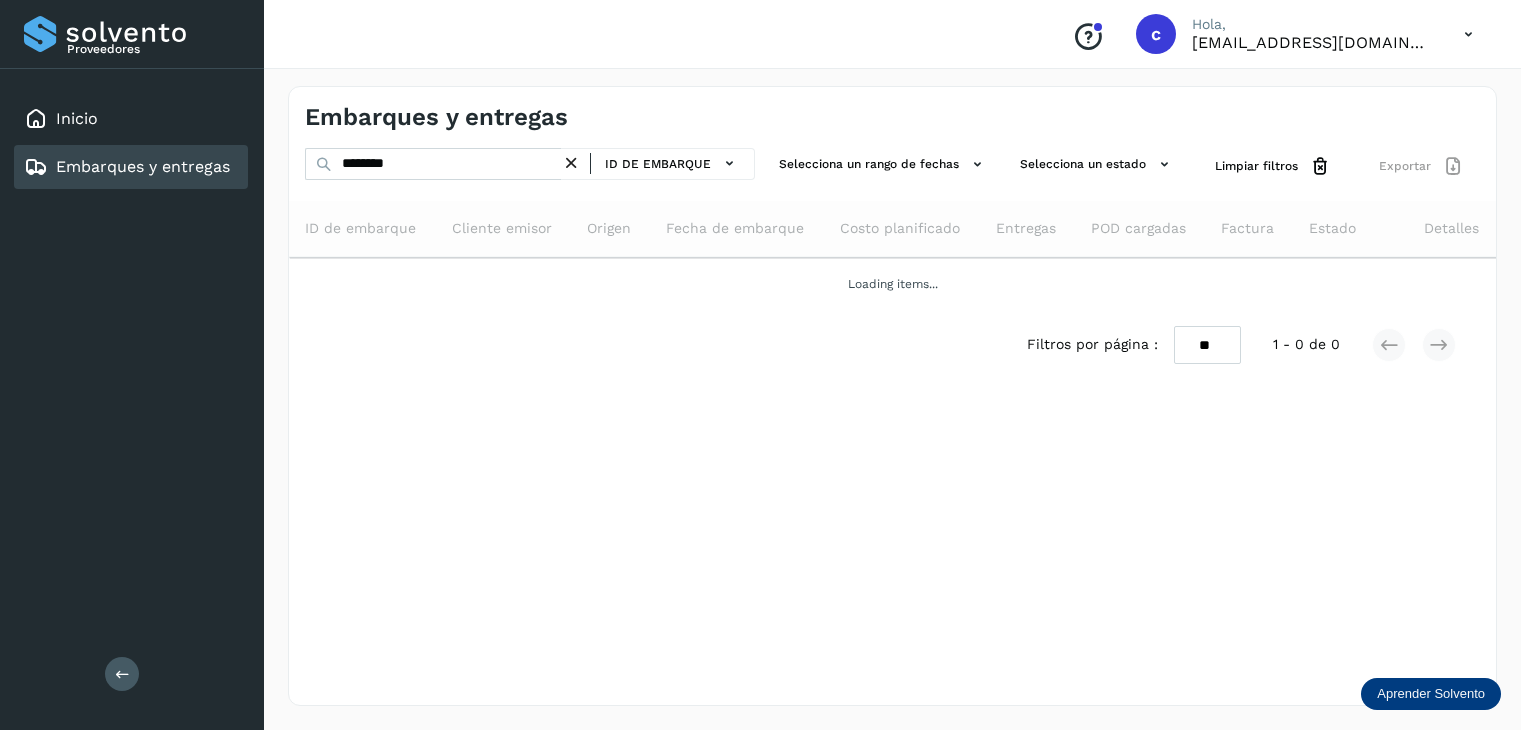 scroll, scrollTop: 0, scrollLeft: 0, axis: both 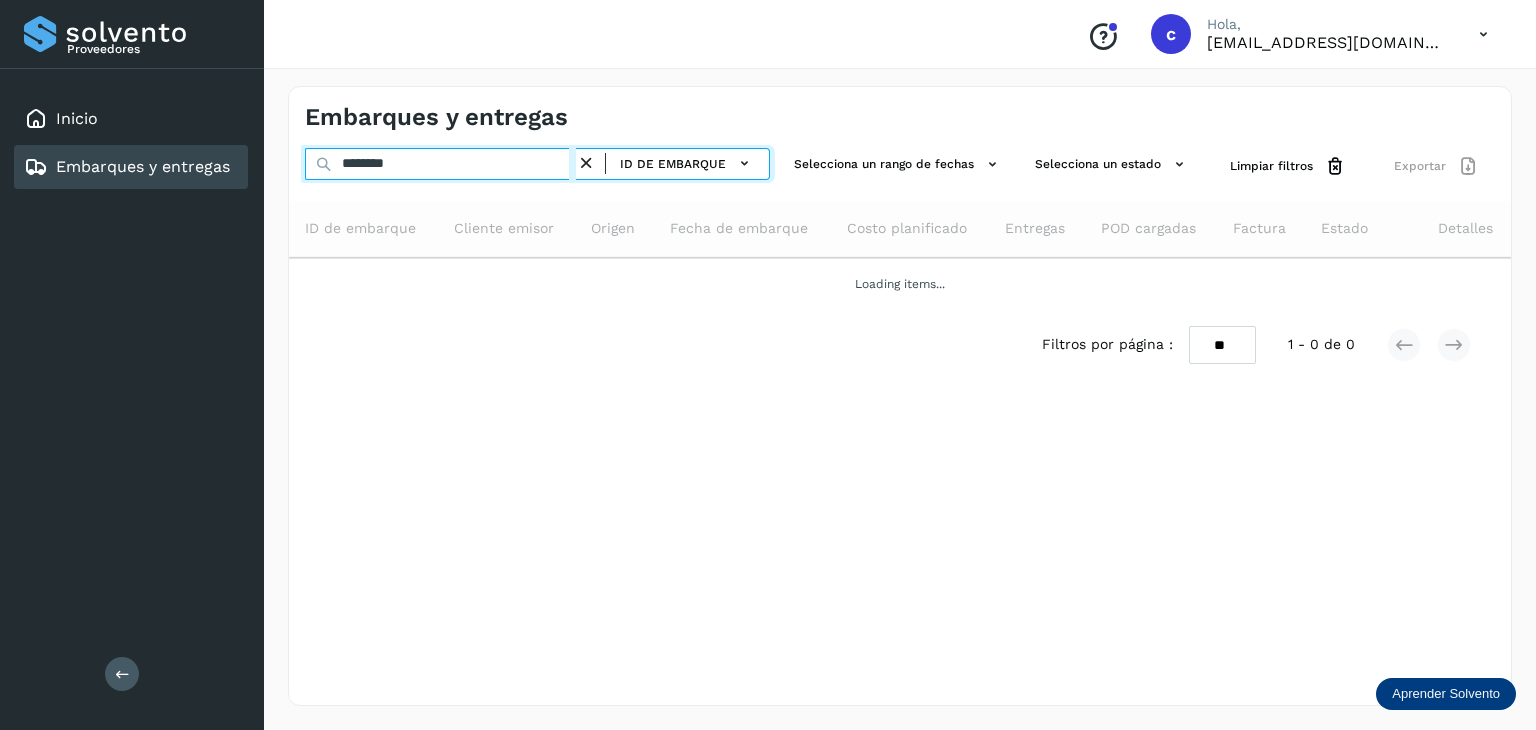 drag, startPoint x: 423, startPoint y: 168, endPoint x: 115, endPoint y: 144, distance: 308.93365 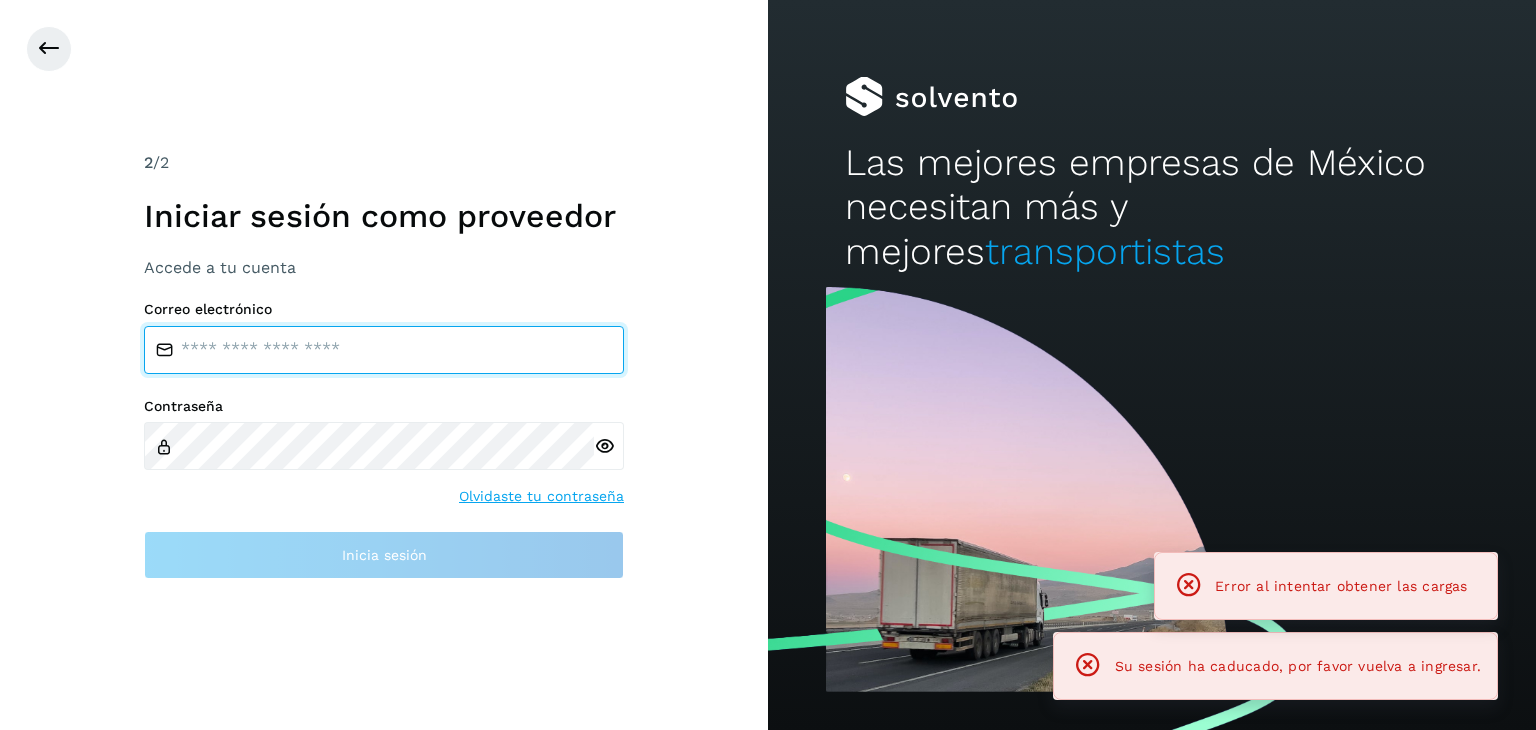 type on "**********" 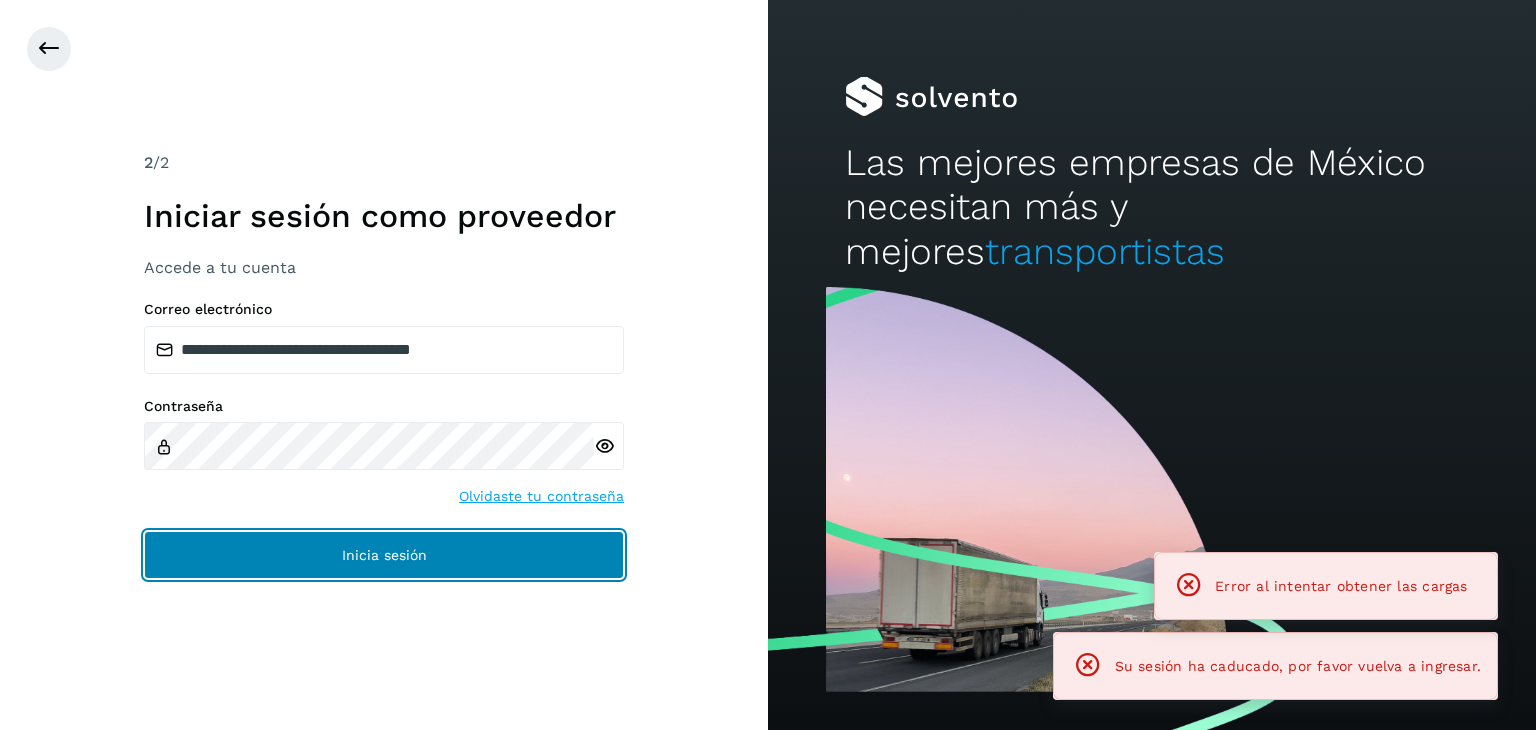click on "Inicia sesión" at bounding box center [384, 555] 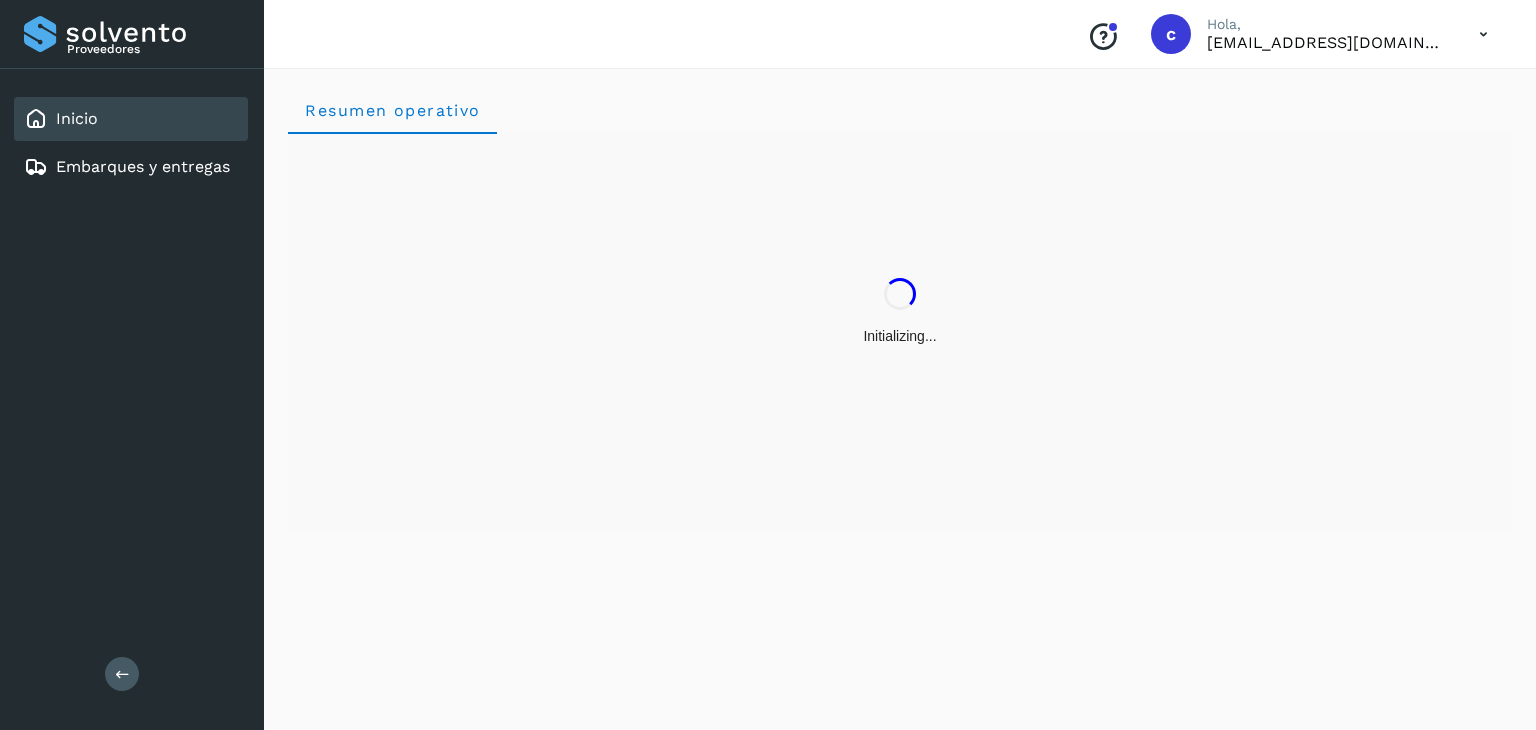 click on "Resumen operativo" at bounding box center (900, 396) 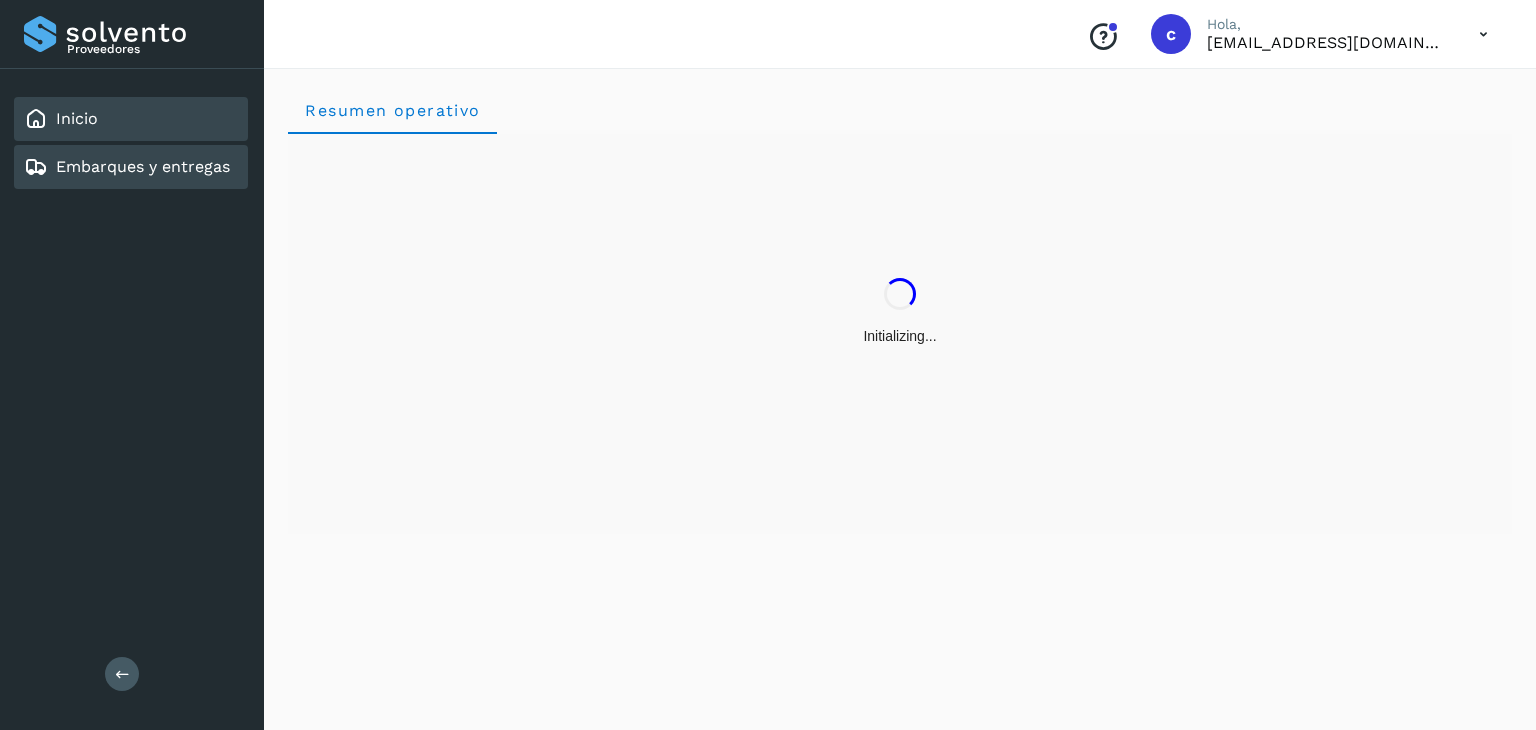 click on "Embarques y entregas" at bounding box center (143, 166) 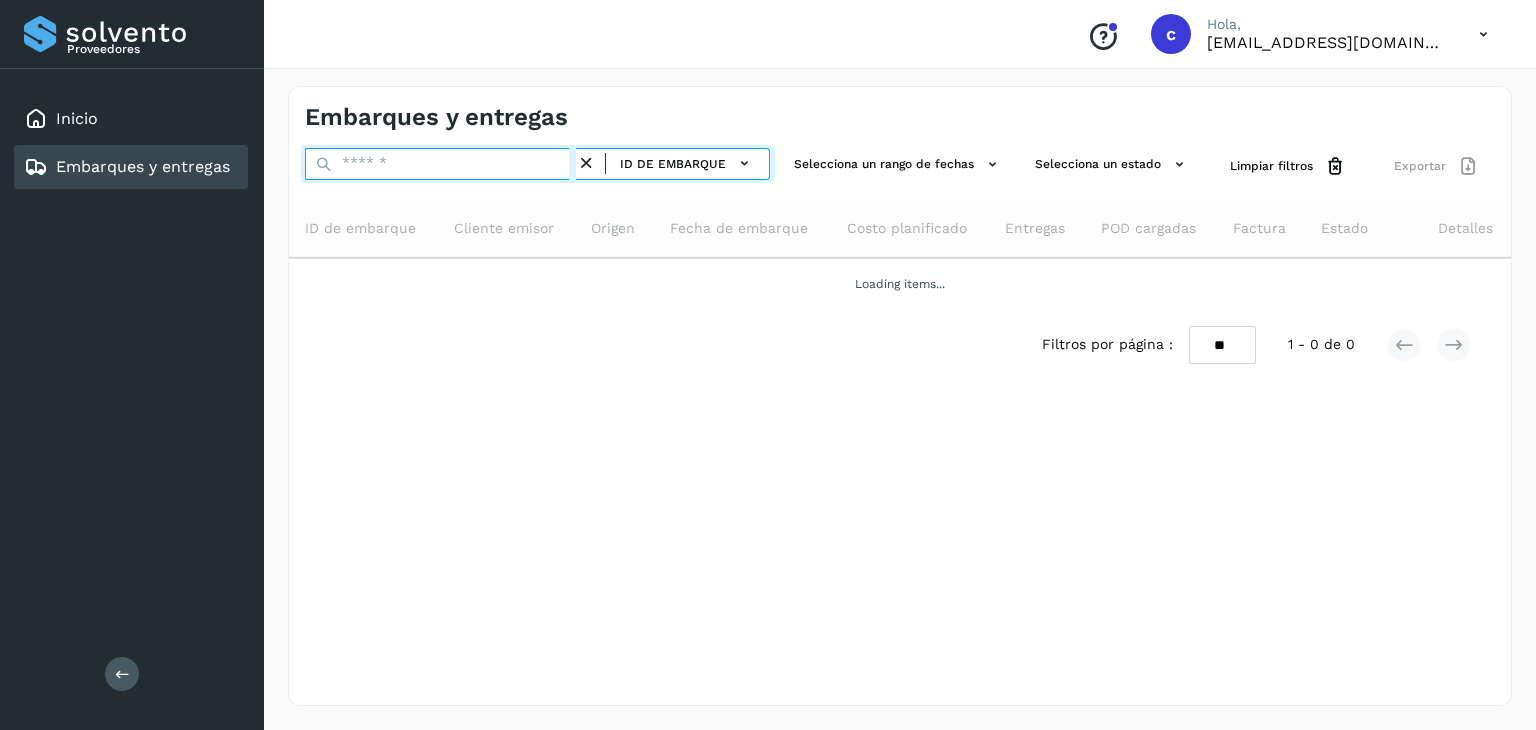 click at bounding box center (440, 164) 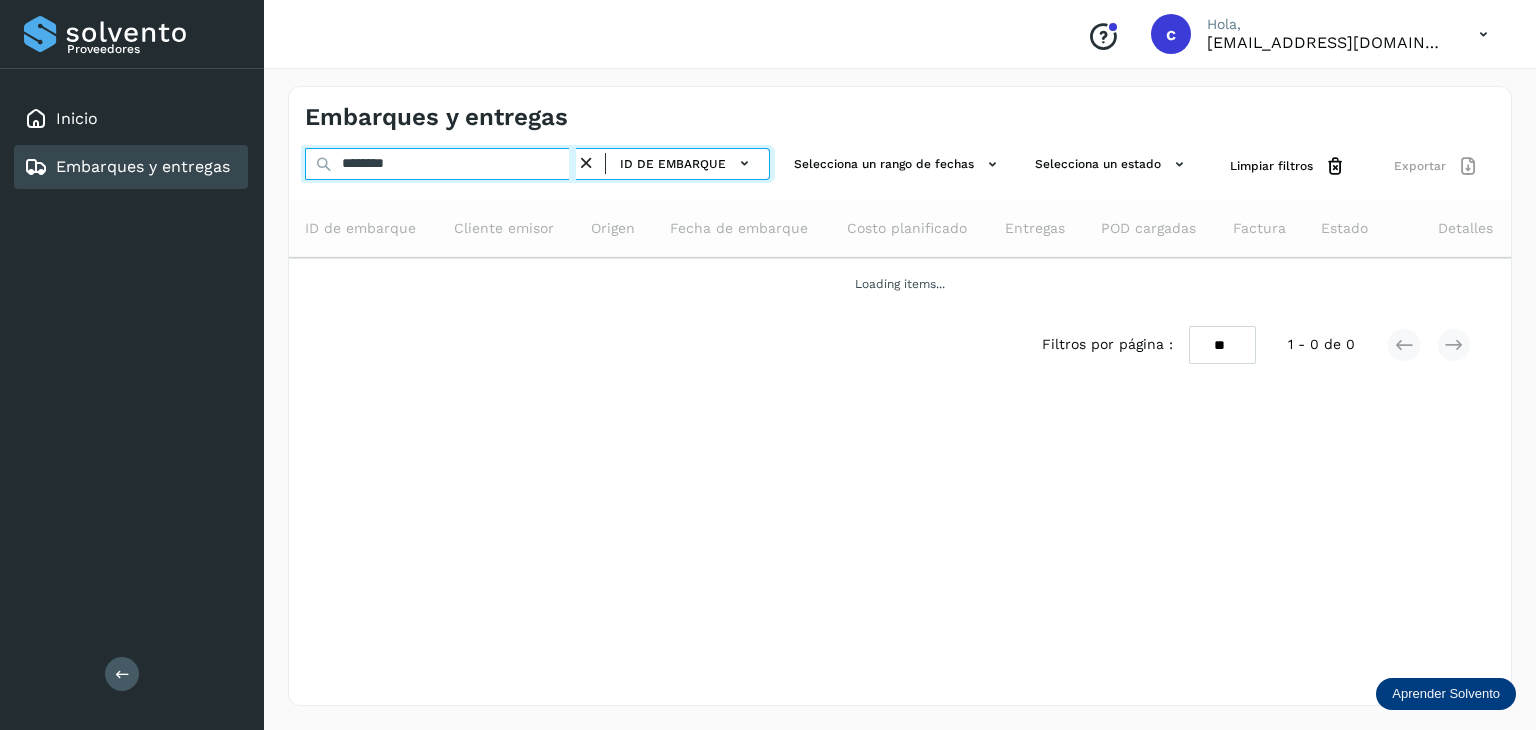 type on "********" 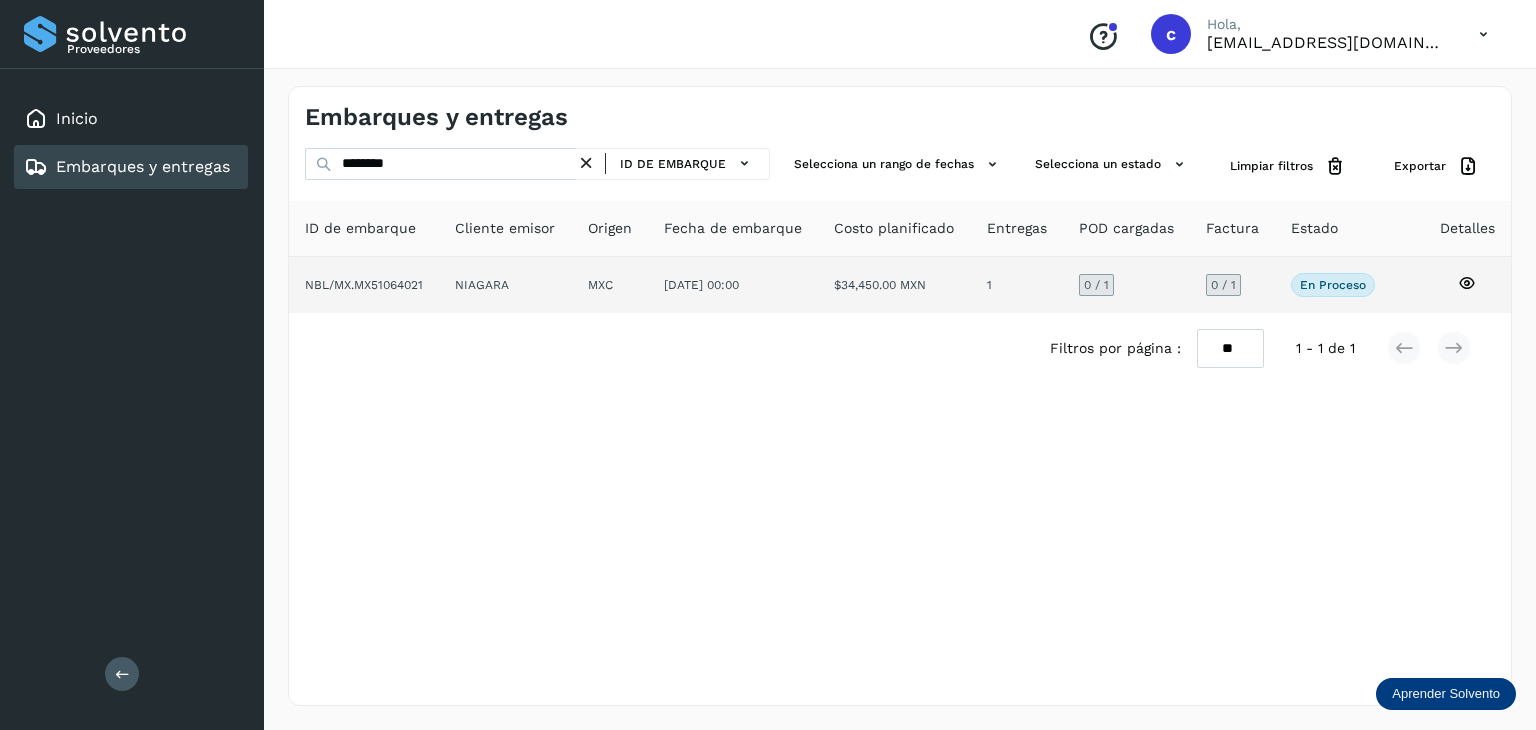 click 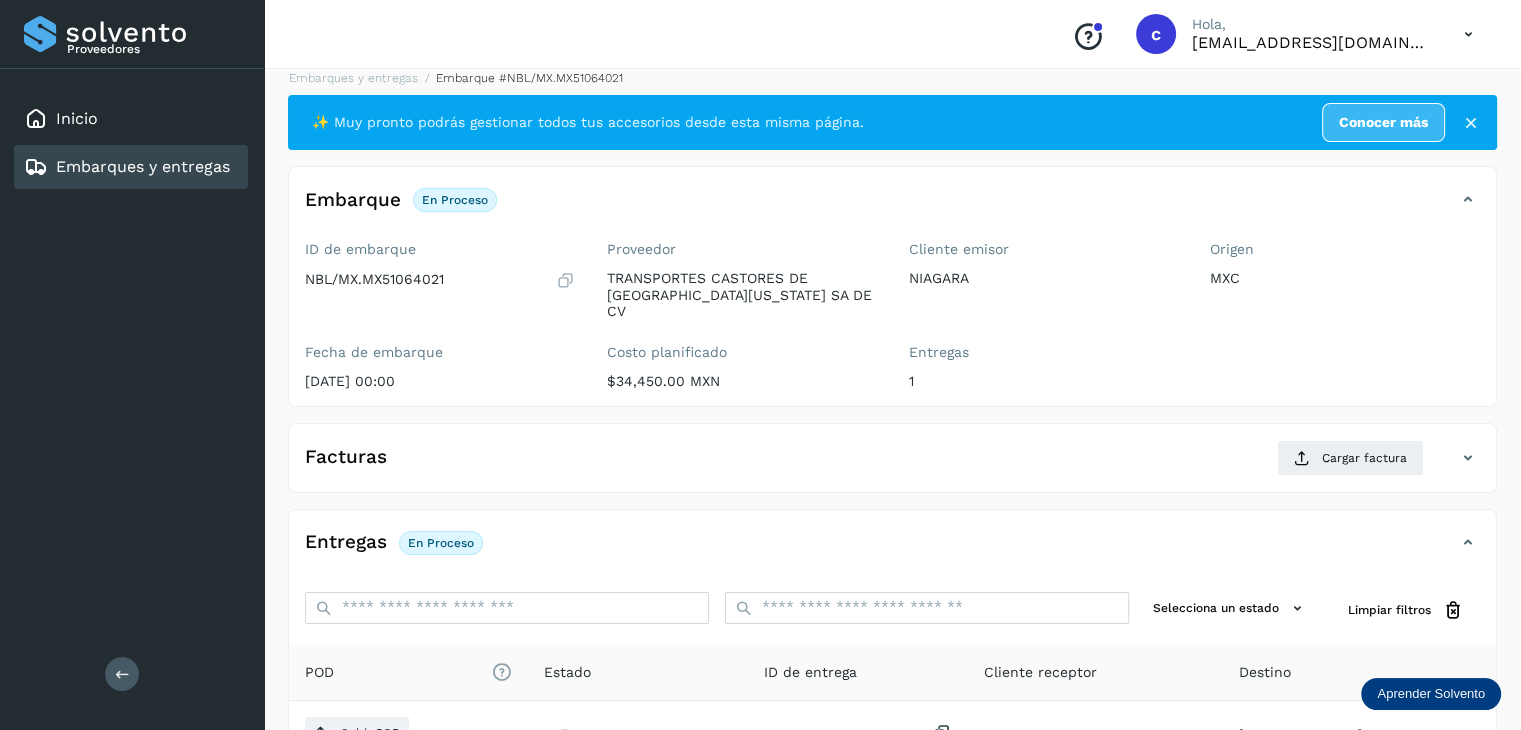 scroll, scrollTop: 0, scrollLeft: 0, axis: both 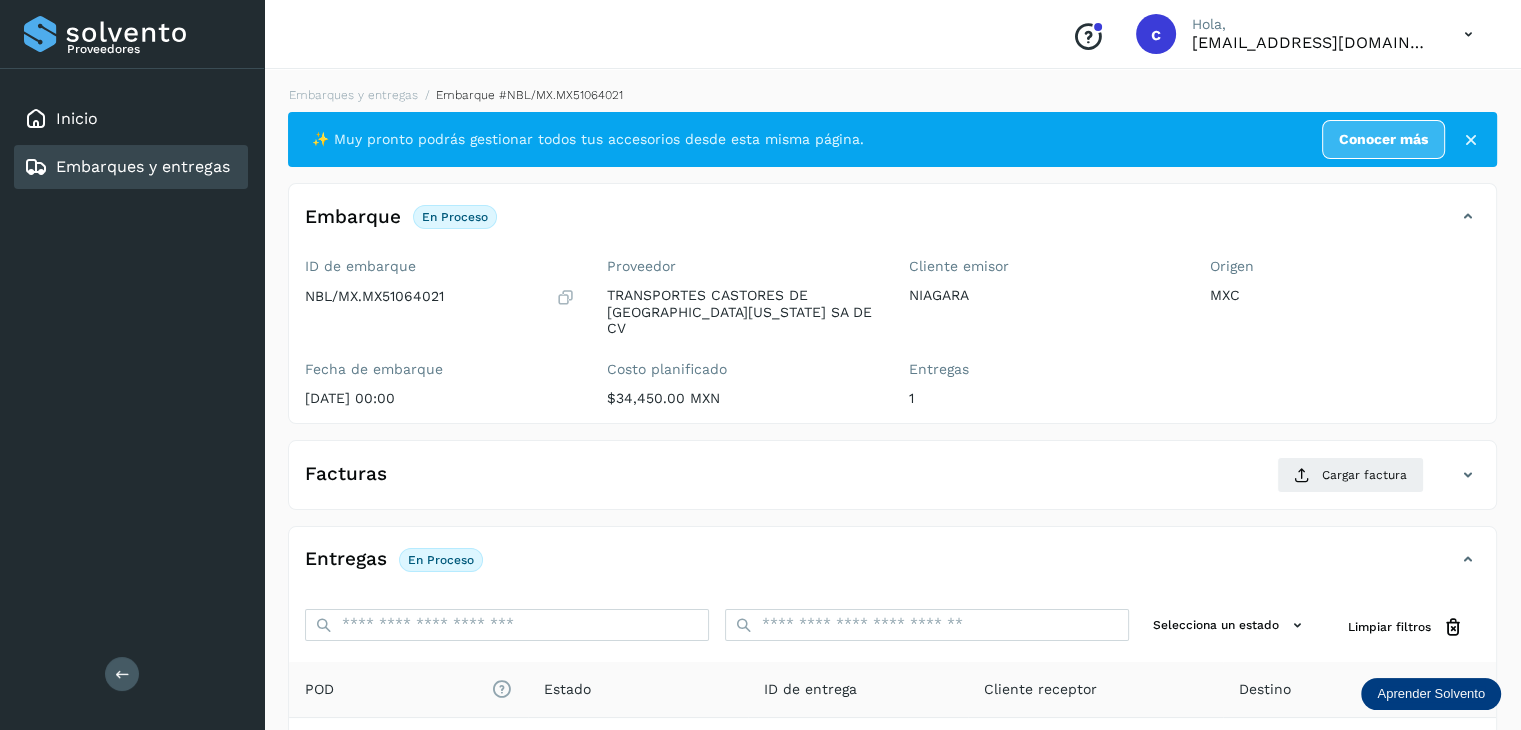 click on "Embarques y entregas" 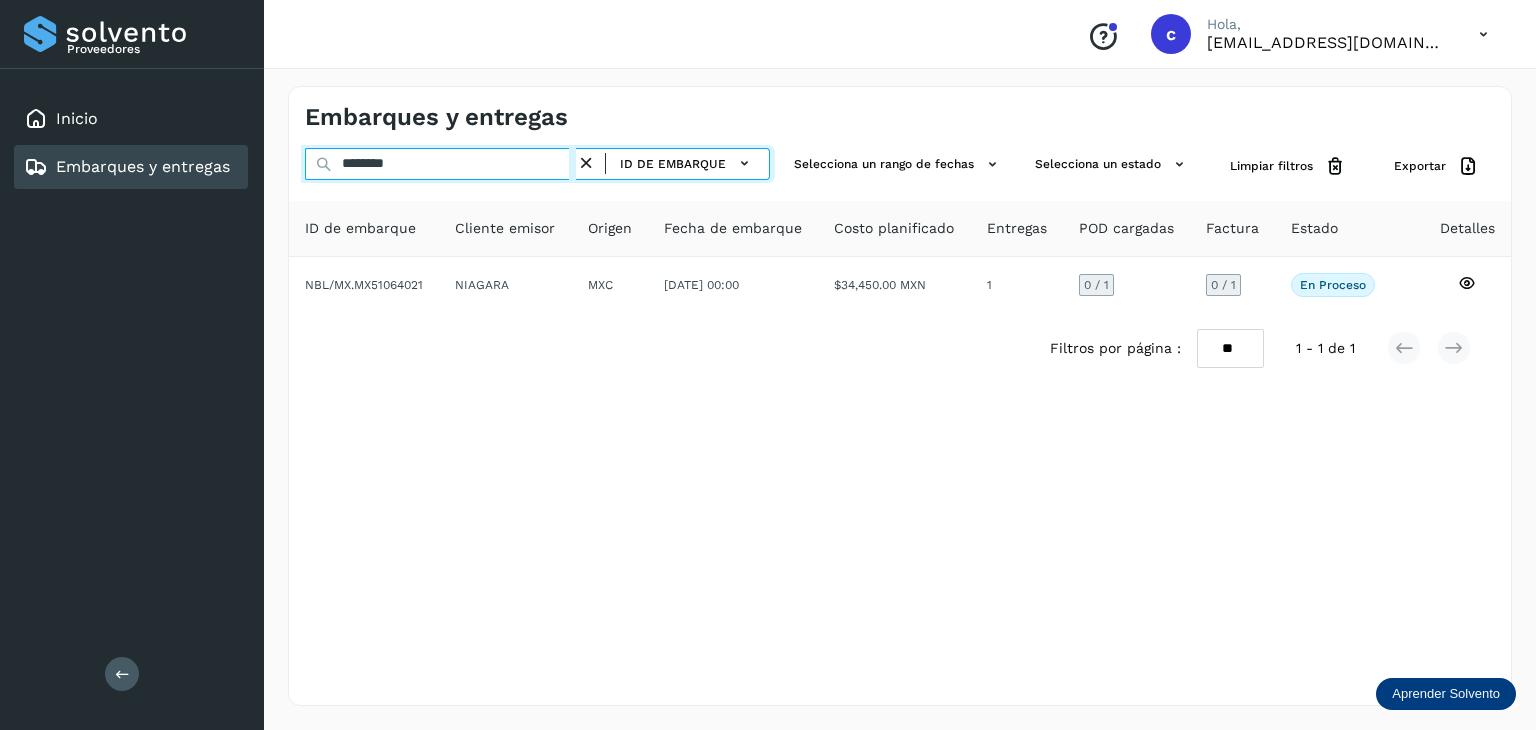 click on "******** ID de embarque Selecciona un rango de fechas  Selecciona un estado Limpiar filtros Exportar" at bounding box center [900, 166] 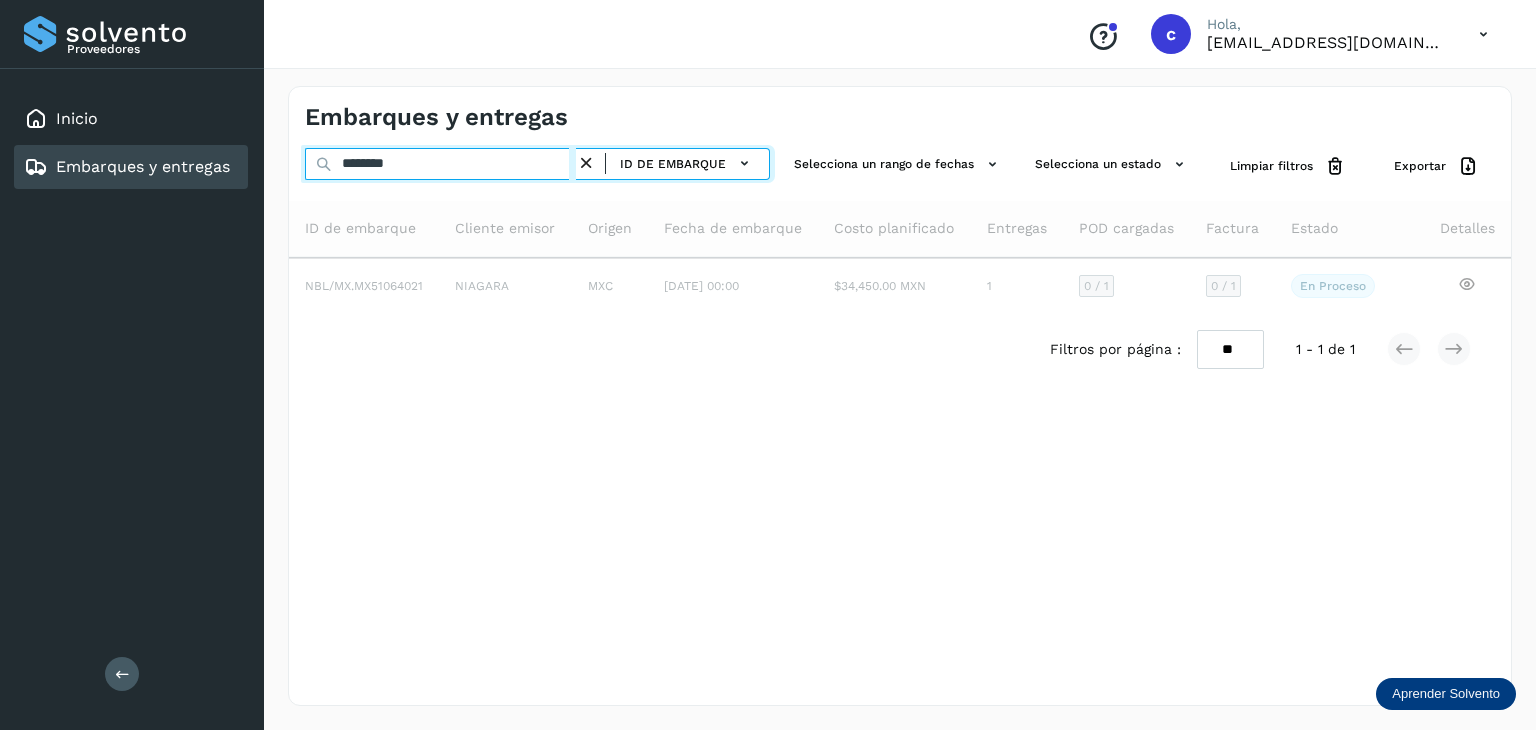 type on "********" 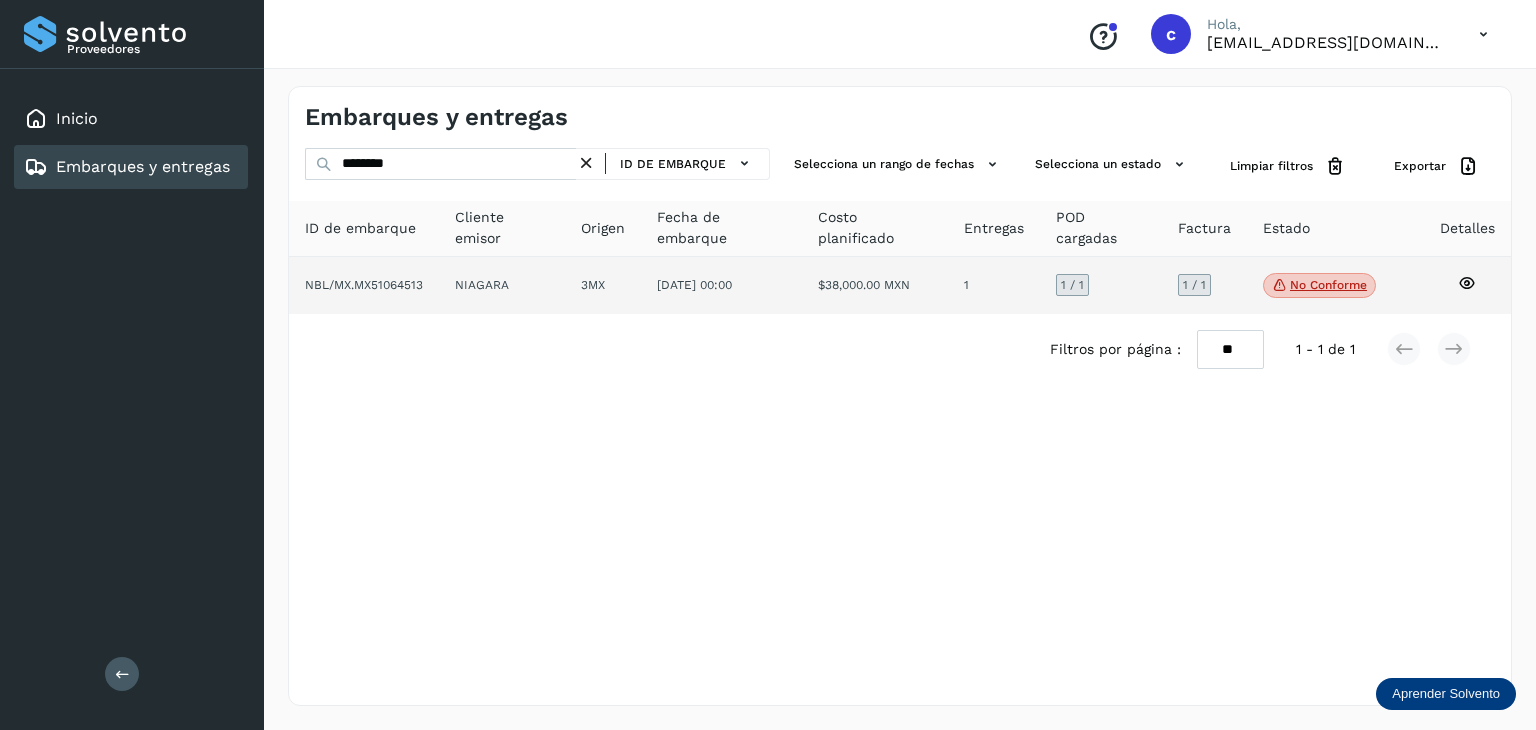 click 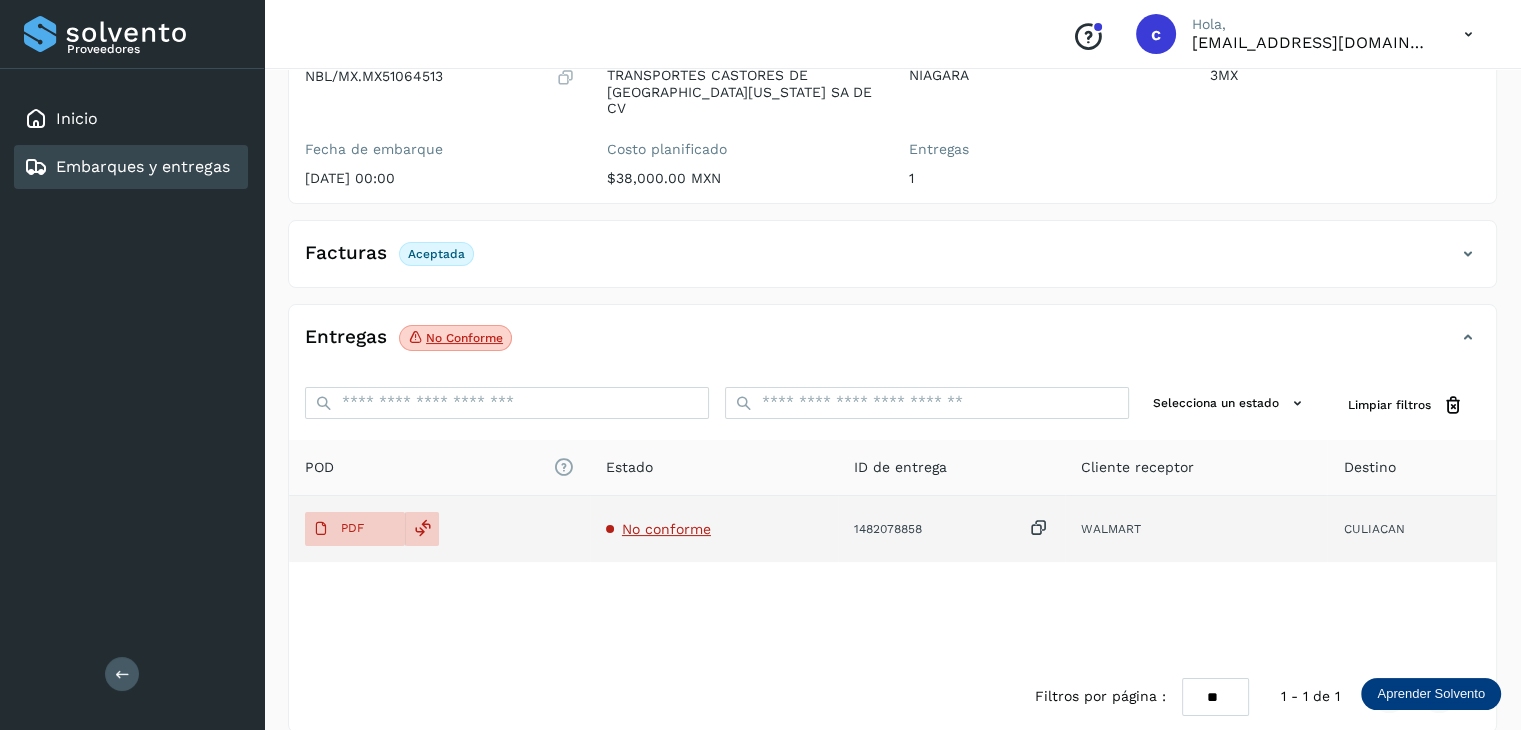 scroll, scrollTop: 229, scrollLeft: 0, axis: vertical 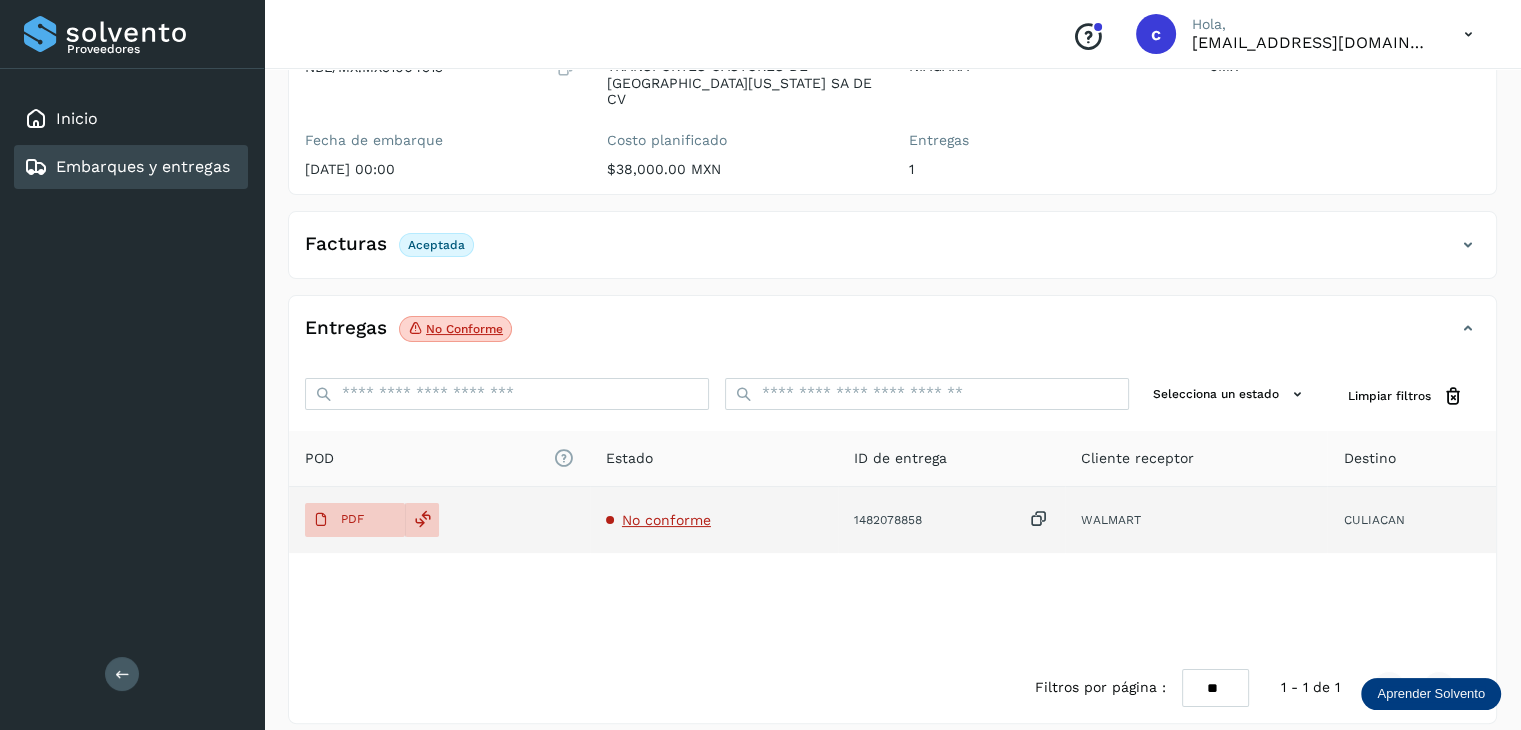 click on "No conforme" at bounding box center (666, 520) 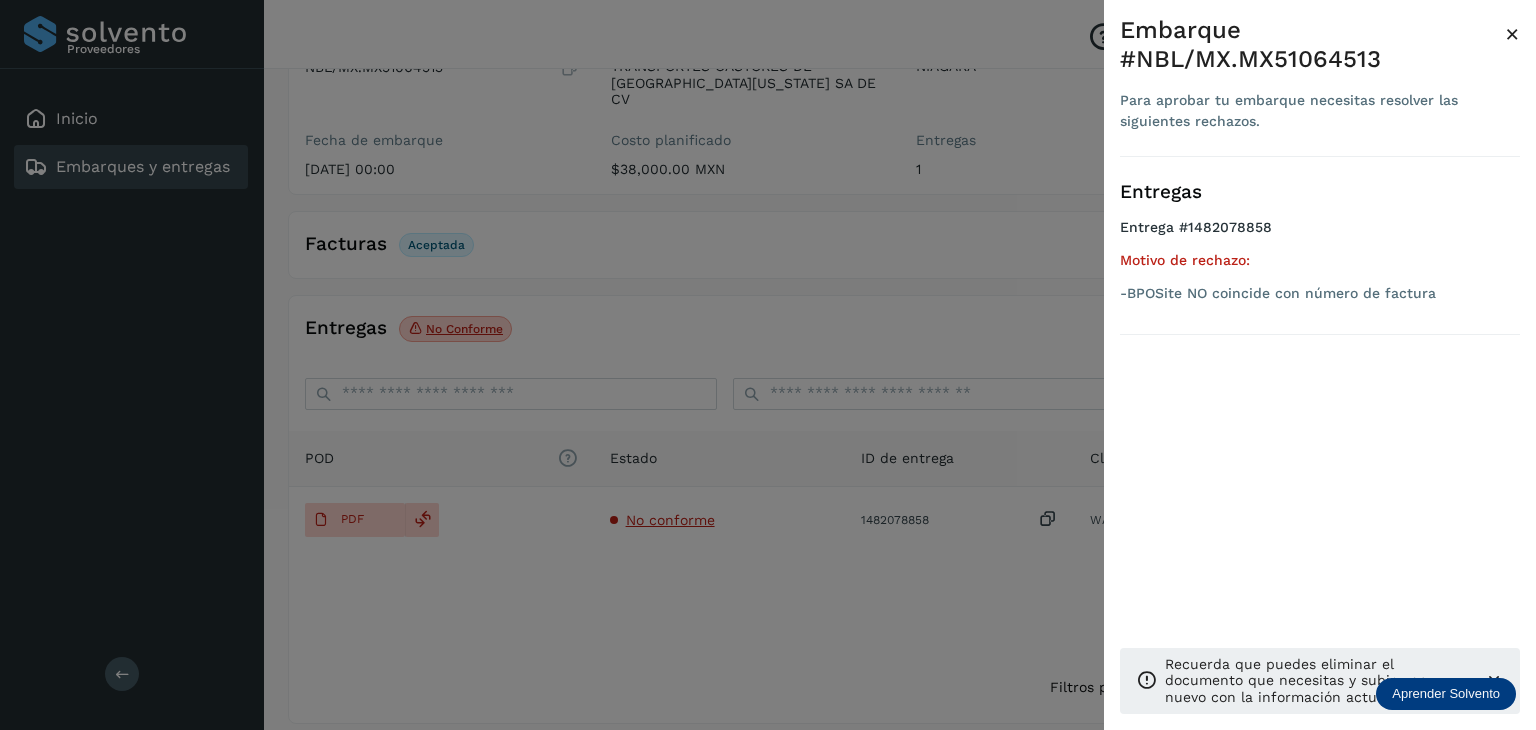 drag, startPoint x: 791, startPoint y: 321, endPoint x: 304, endPoint y: 175, distance: 508.4142 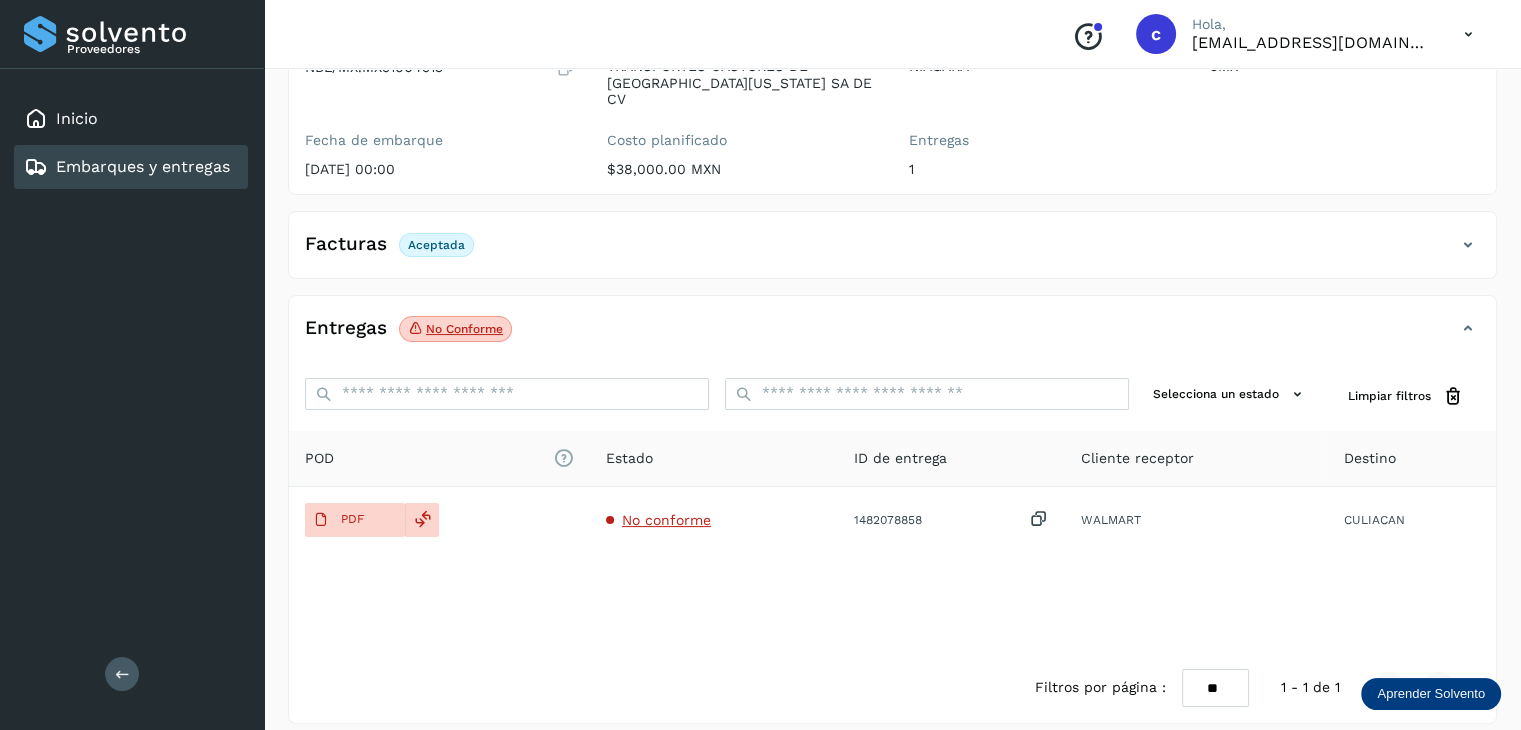 click on "Embarques y entregas" 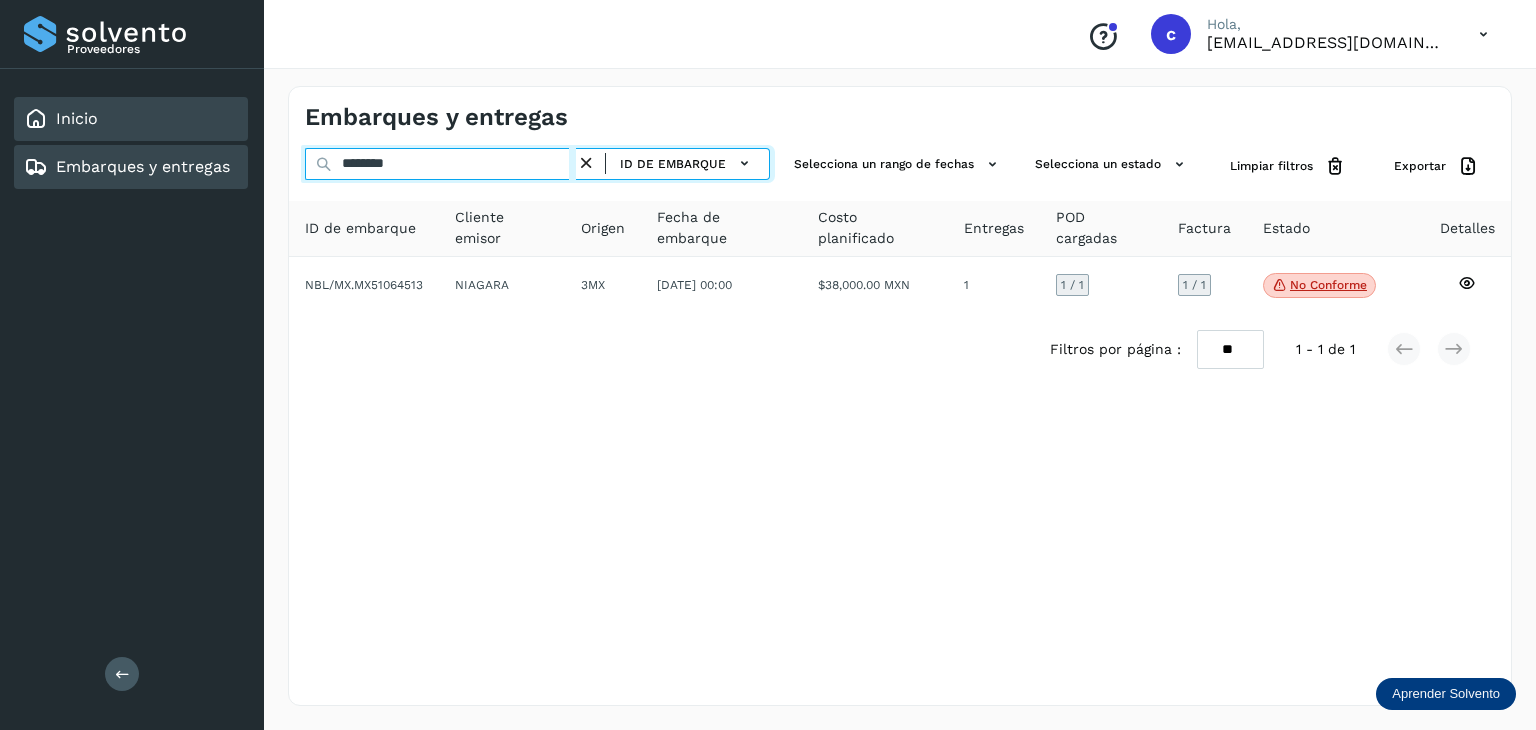 drag, startPoint x: 415, startPoint y: 173, endPoint x: 142, endPoint y: 139, distance: 275.10907 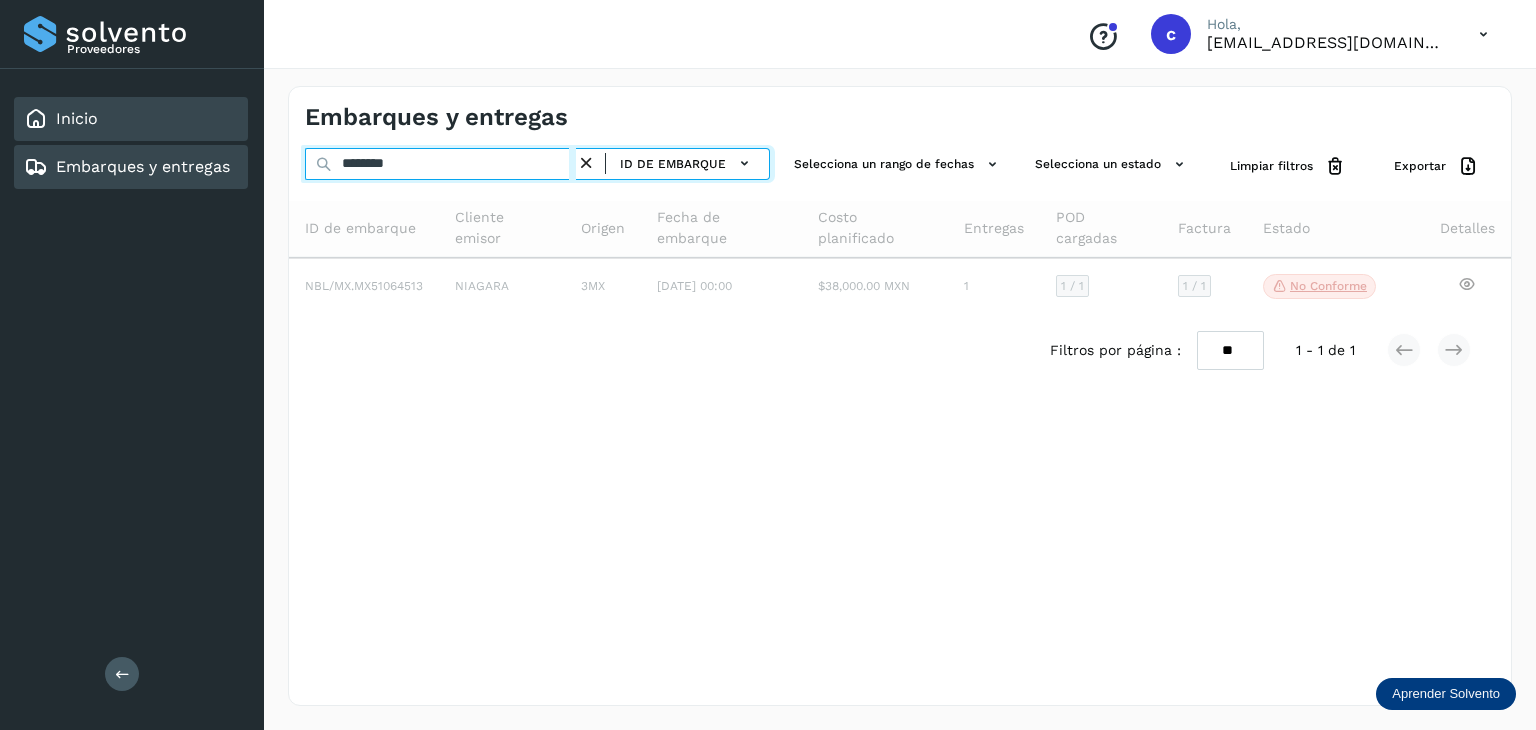 type on "********" 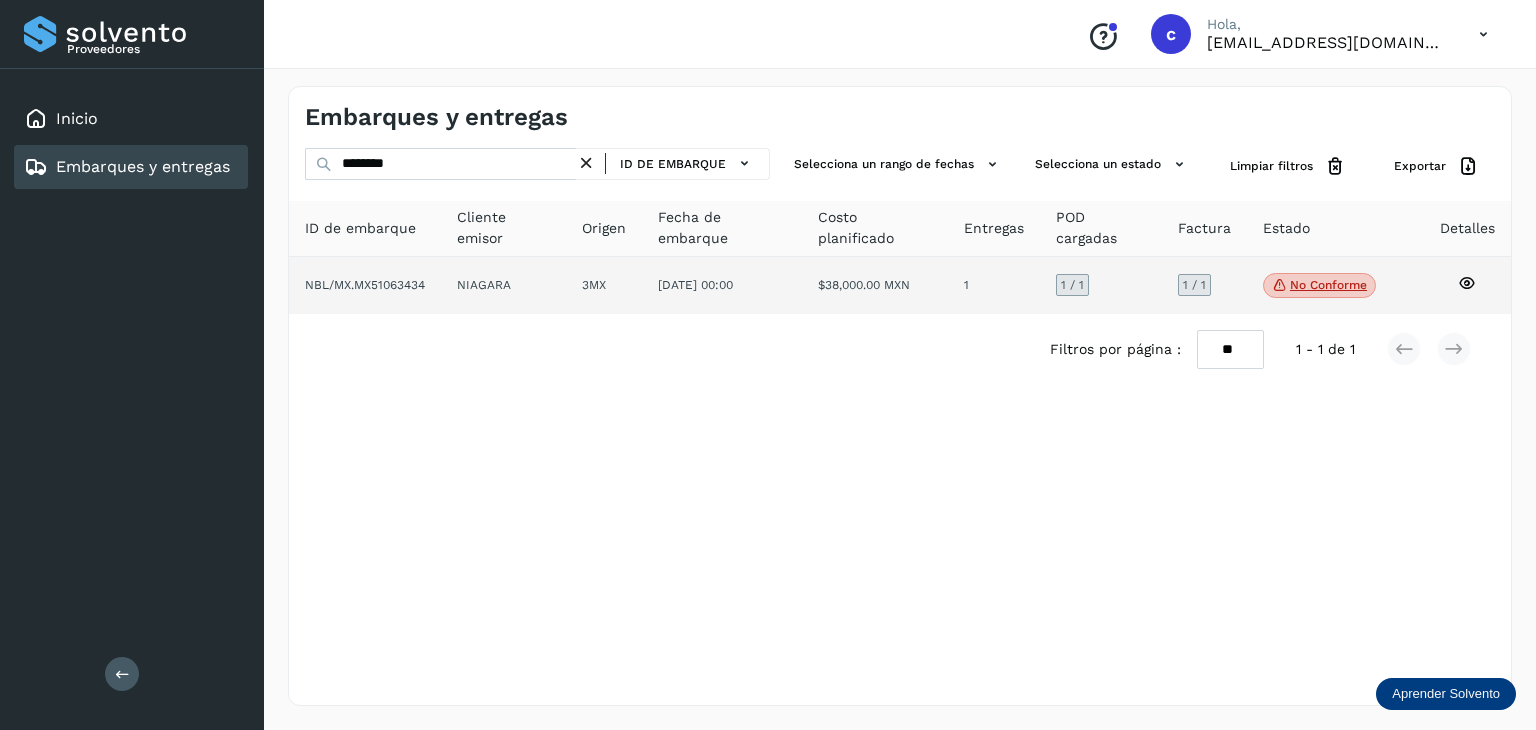 click 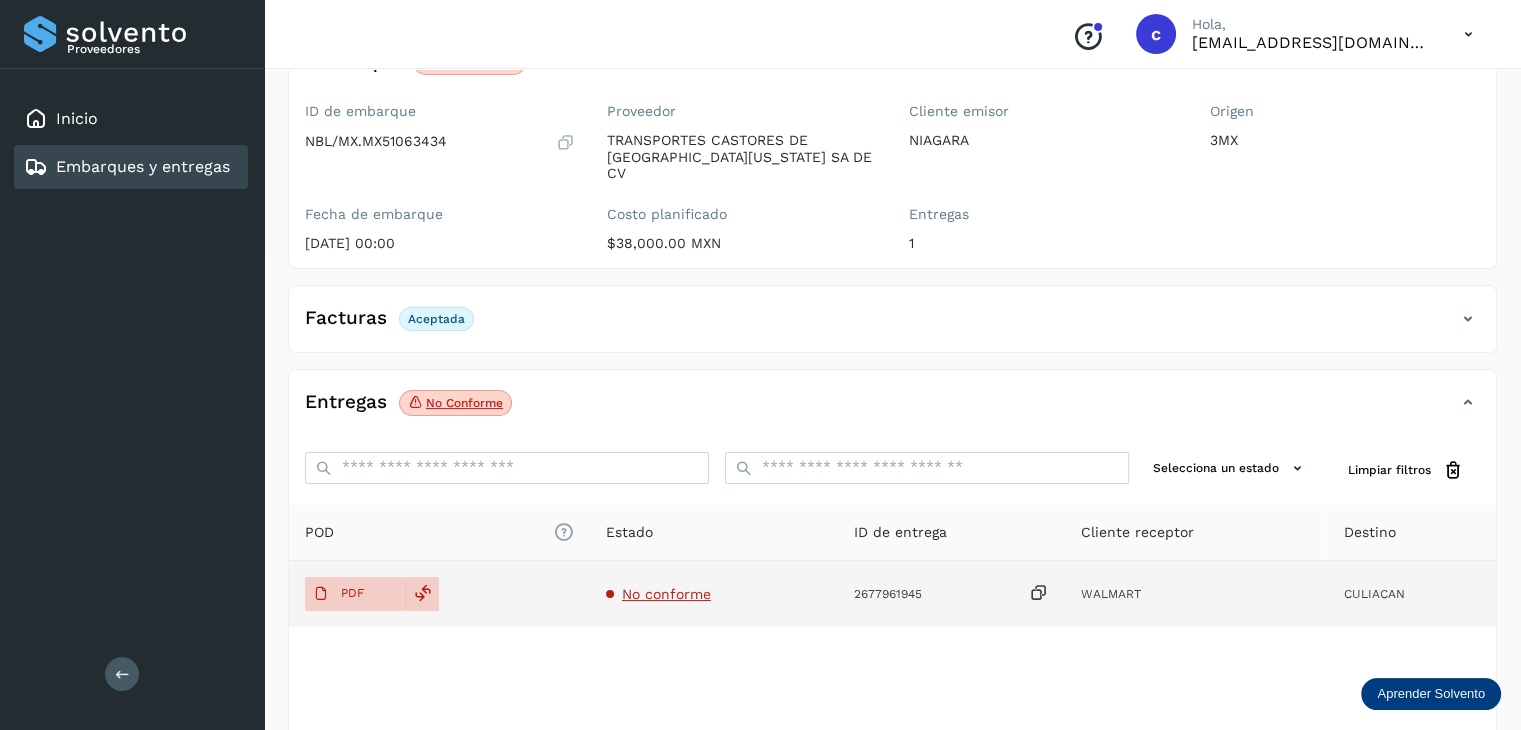 scroll, scrollTop: 229, scrollLeft: 0, axis: vertical 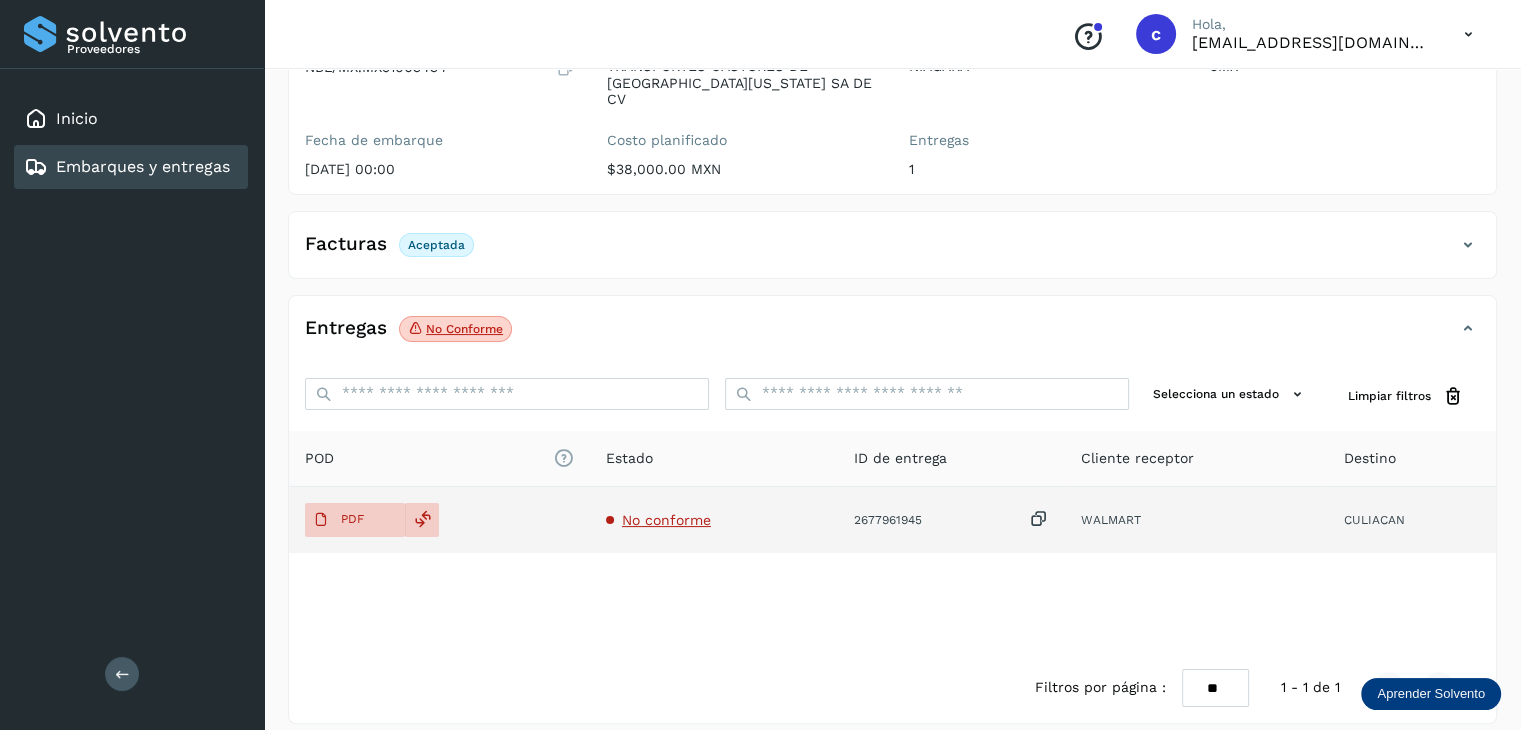 click on "No conforme" at bounding box center (666, 520) 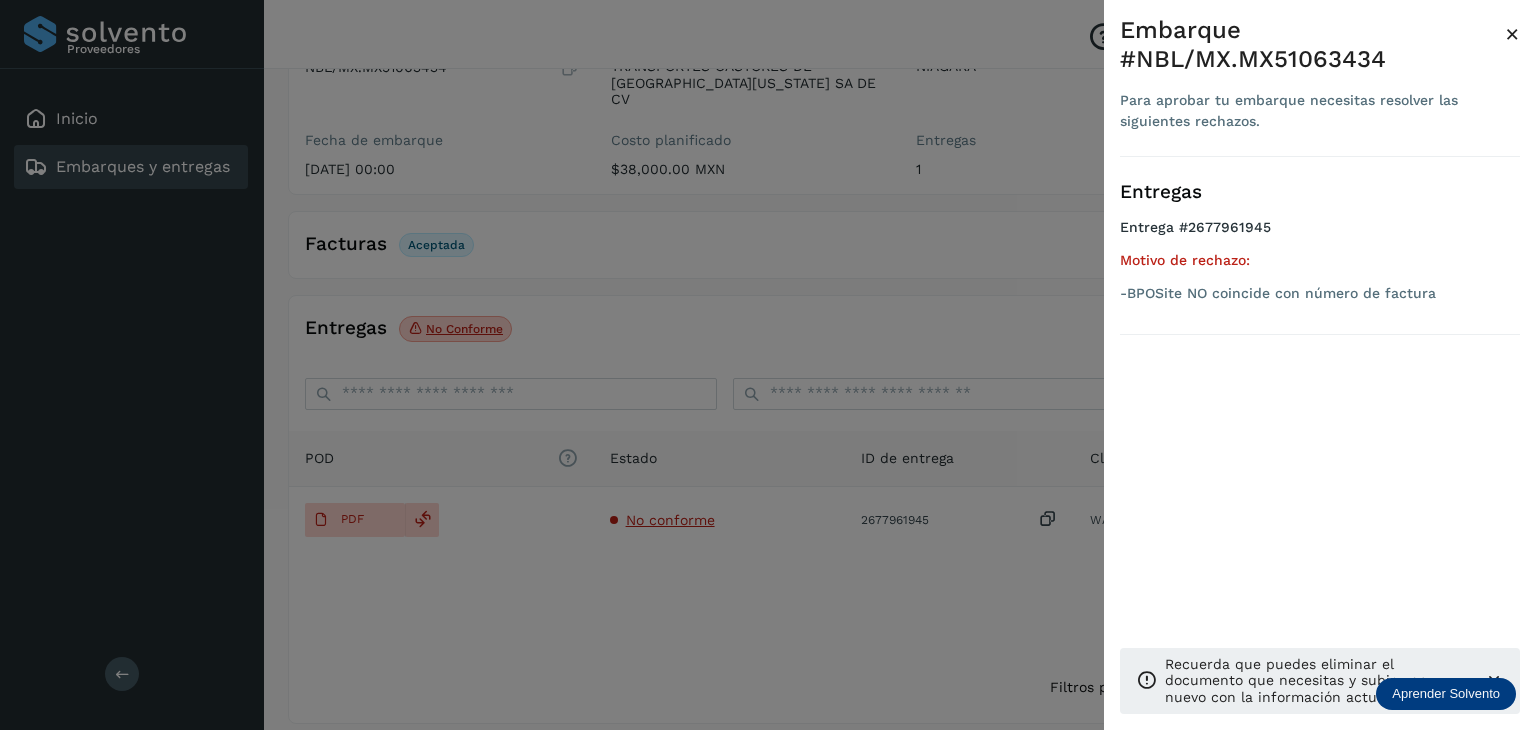 drag, startPoint x: 643, startPoint y: 323, endPoint x: 466, endPoint y: 240, distance: 195.49425 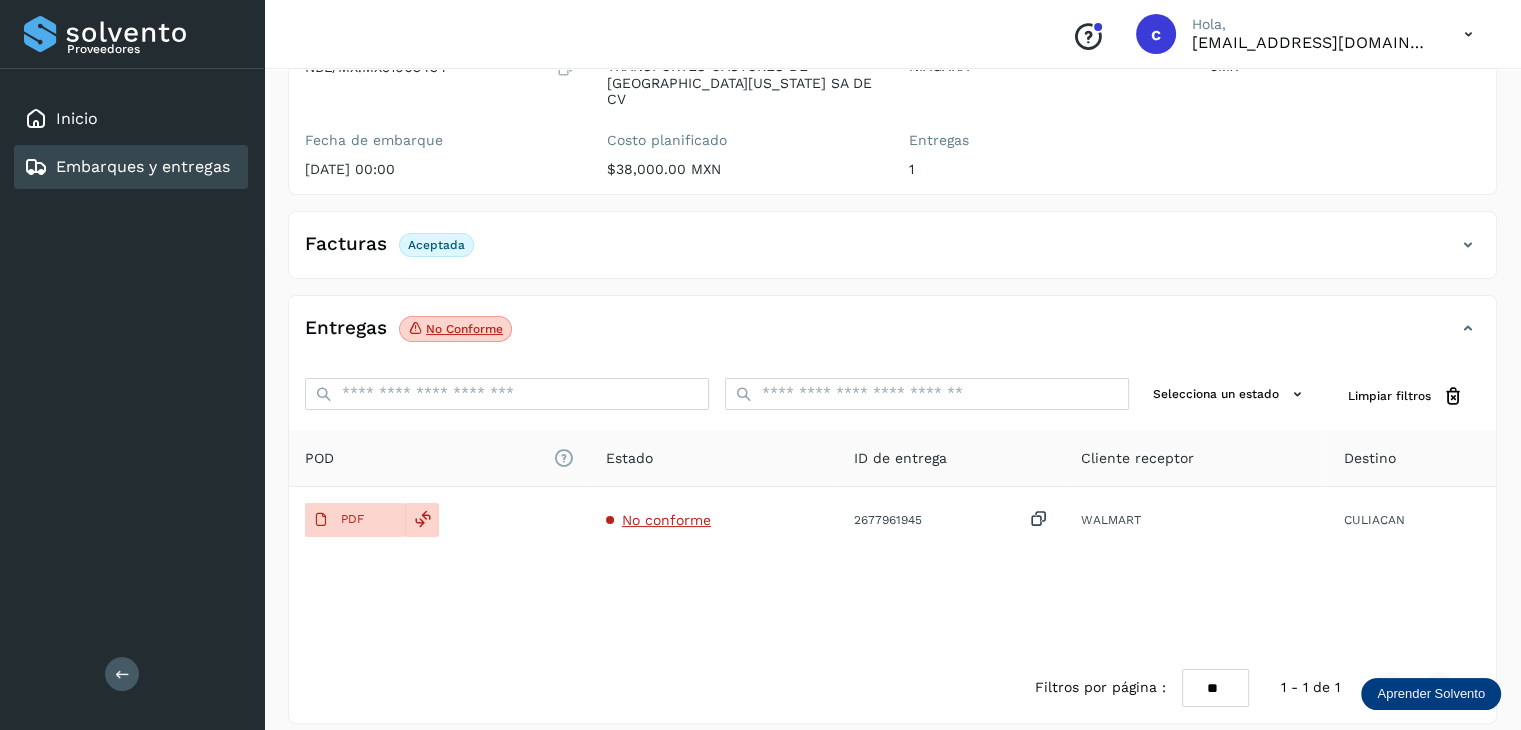 click on "Embarques y entregas" at bounding box center [143, 166] 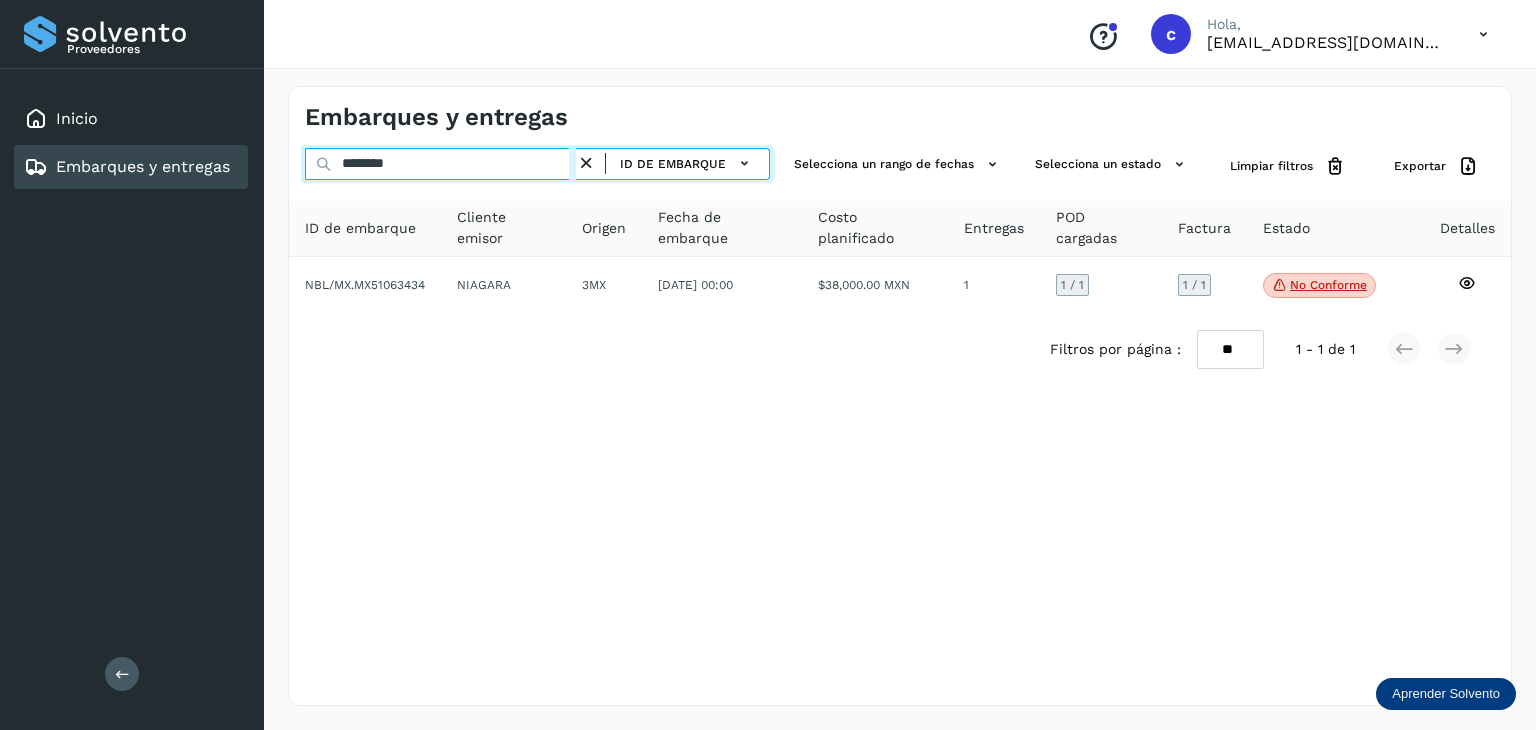 drag, startPoint x: 412, startPoint y: 167, endPoint x: 149, endPoint y: 167, distance: 263 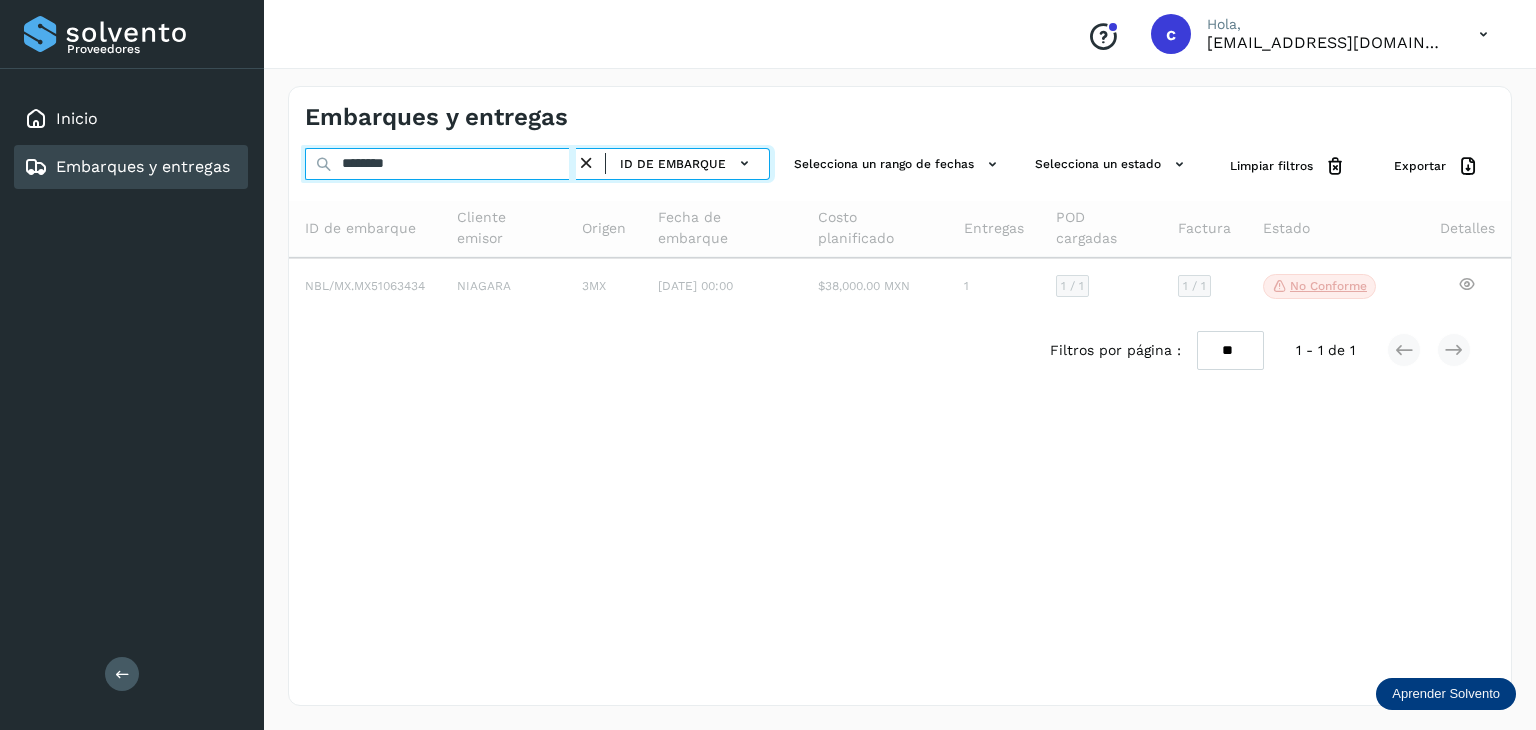 type on "********" 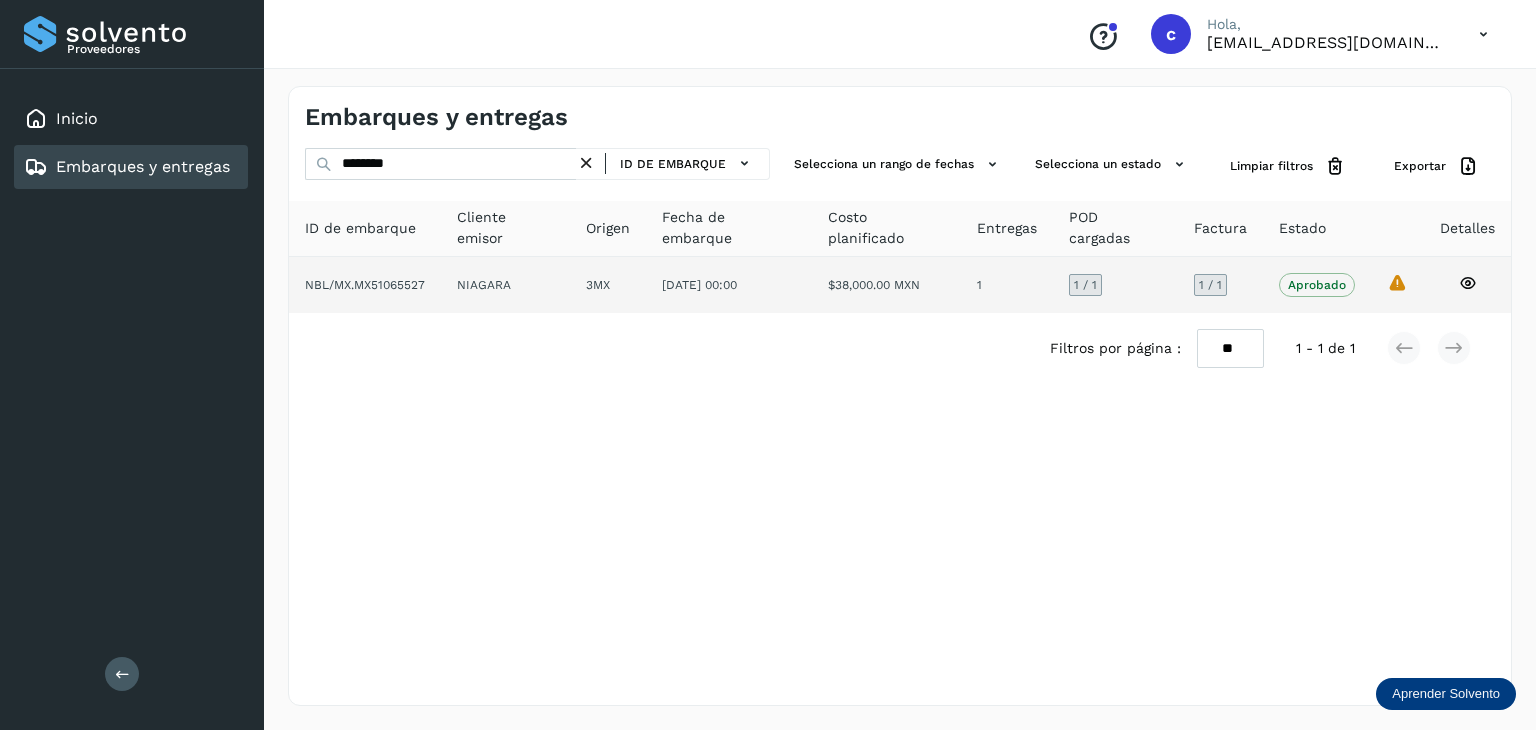 click 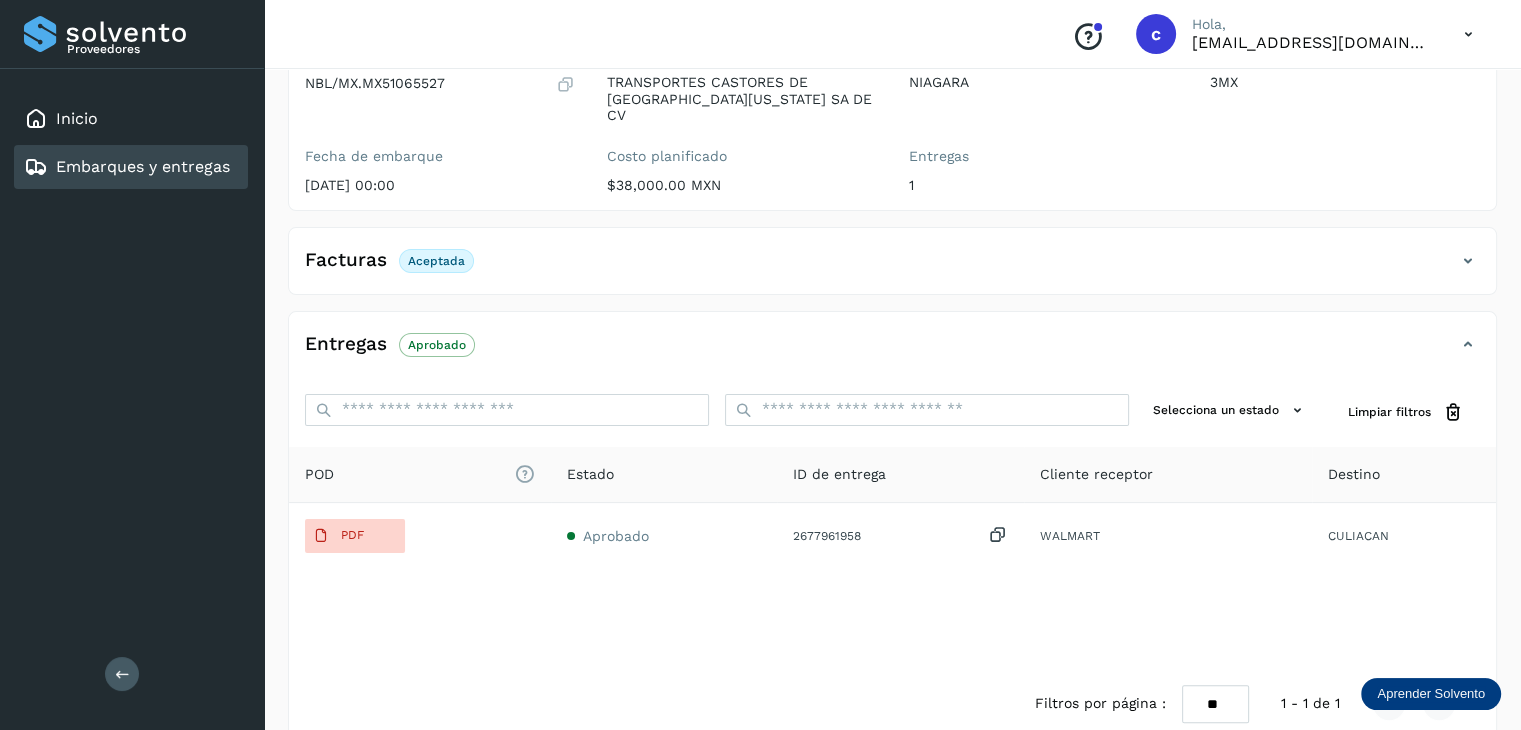 scroll, scrollTop: 300, scrollLeft: 0, axis: vertical 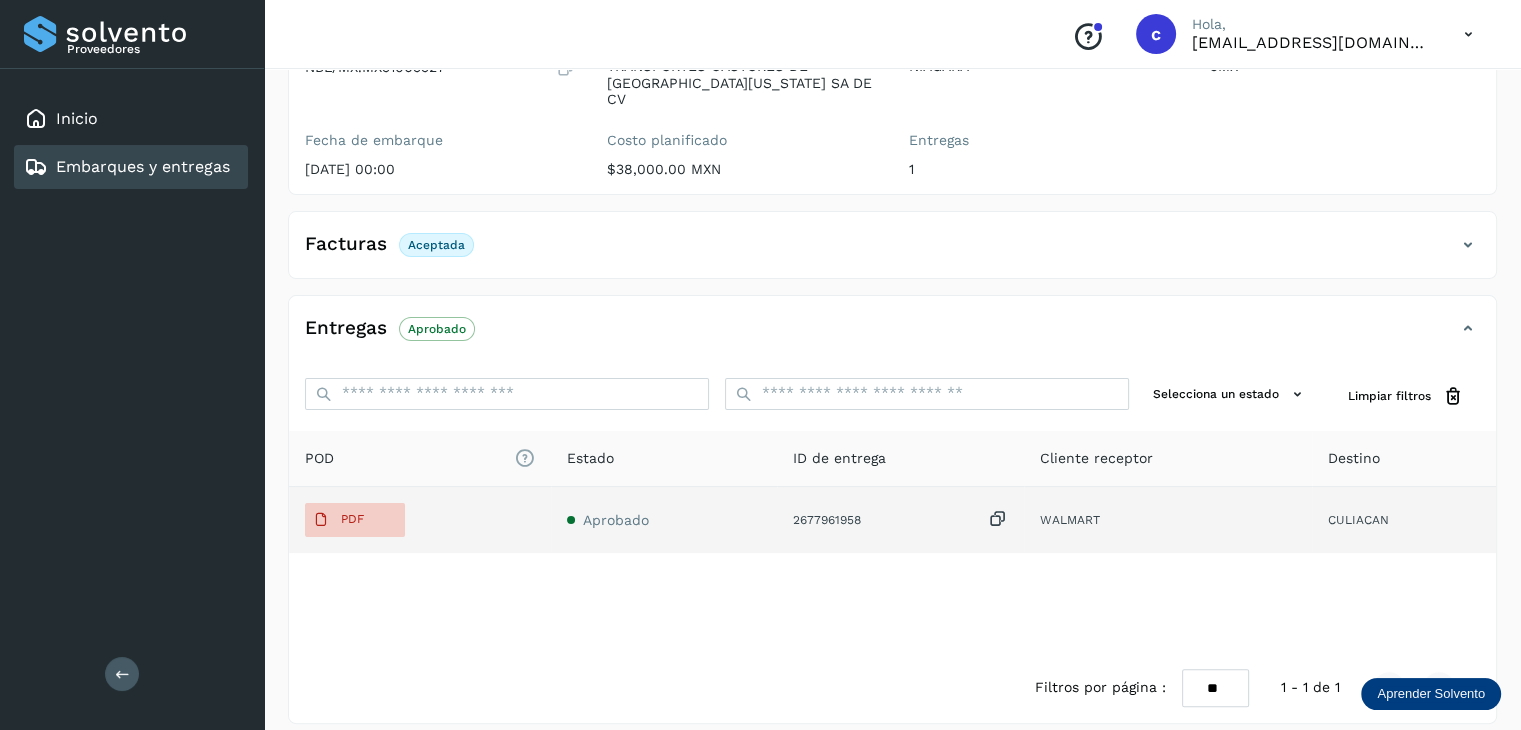 click on "PDF" 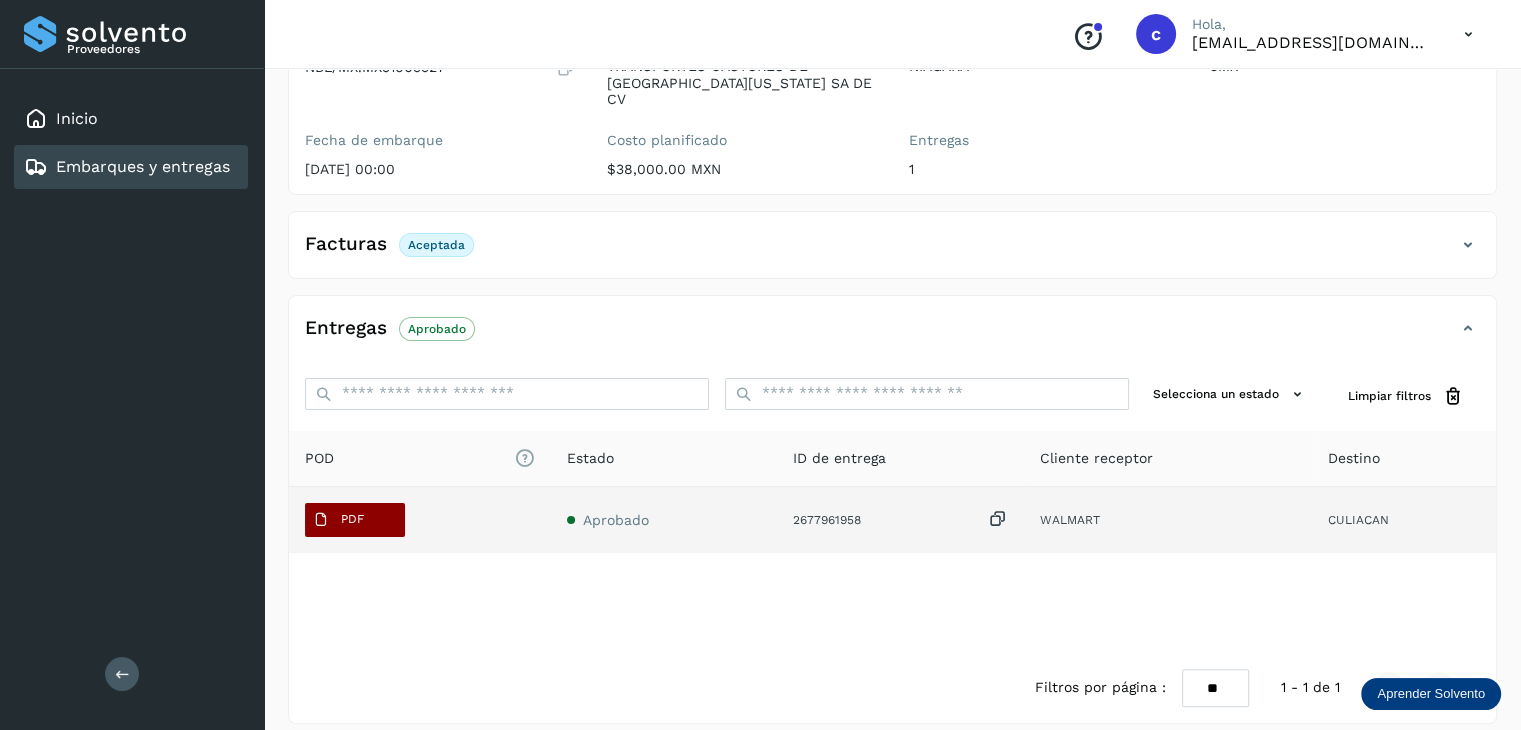 click on "PDF" at bounding box center [355, 520] 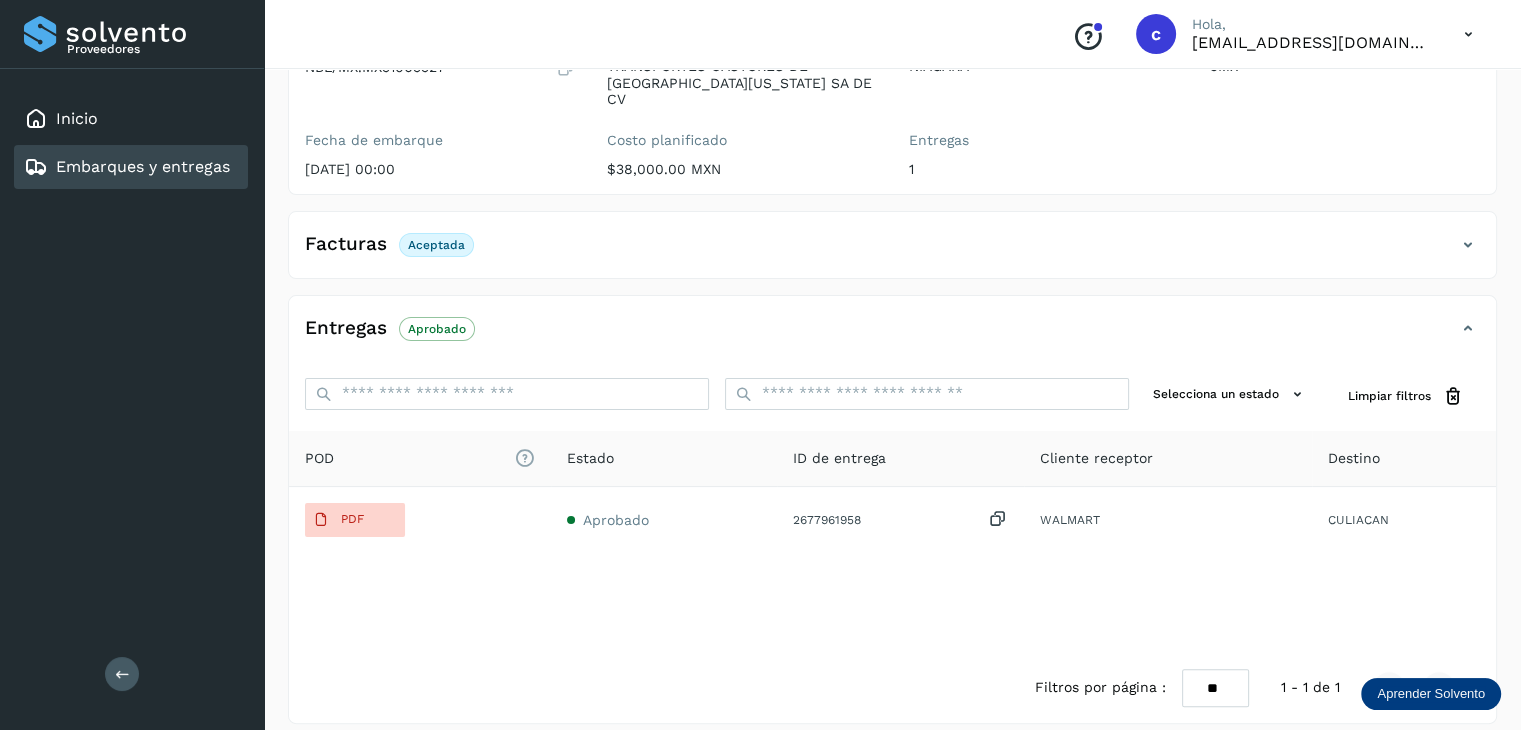 type 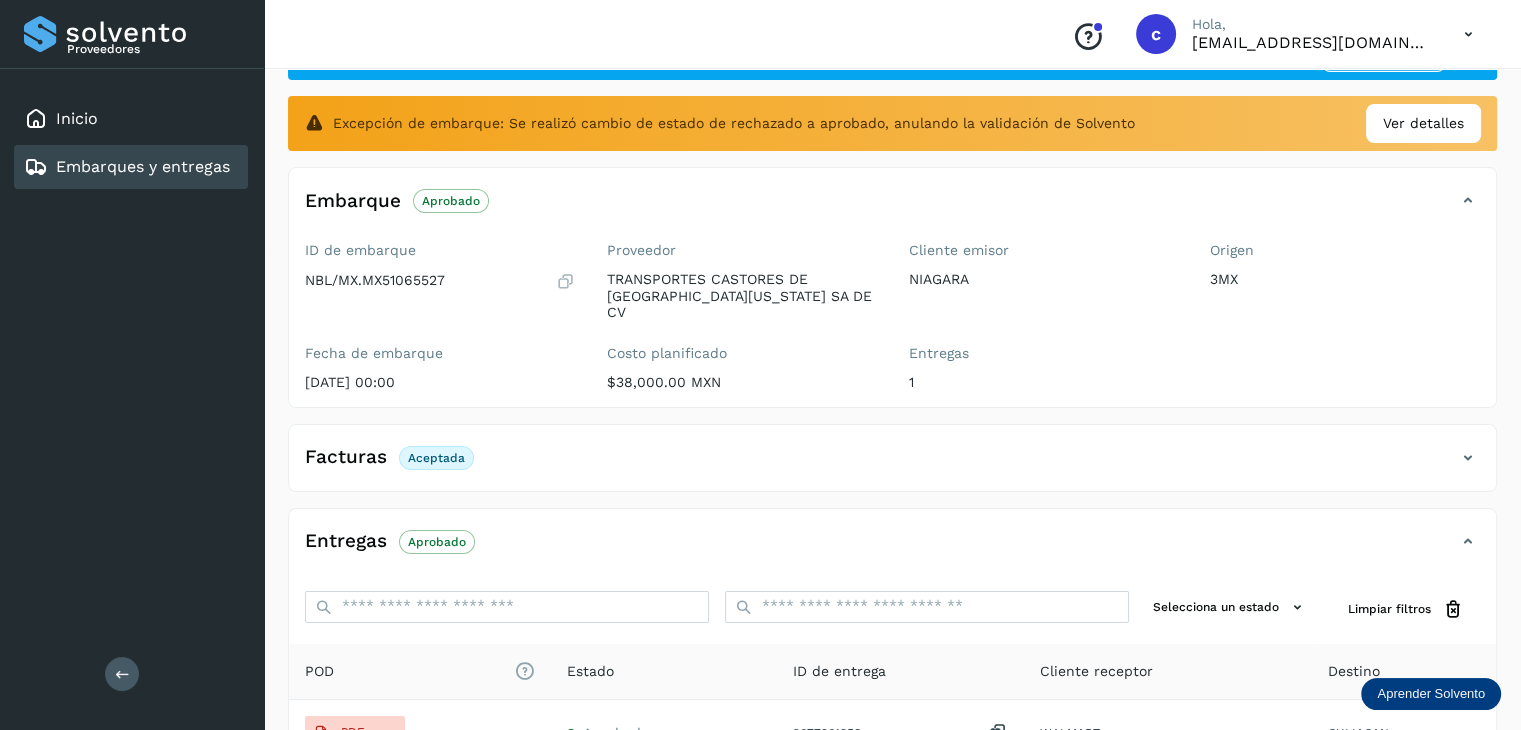 scroll, scrollTop: 0, scrollLeft: 0, axis: both 